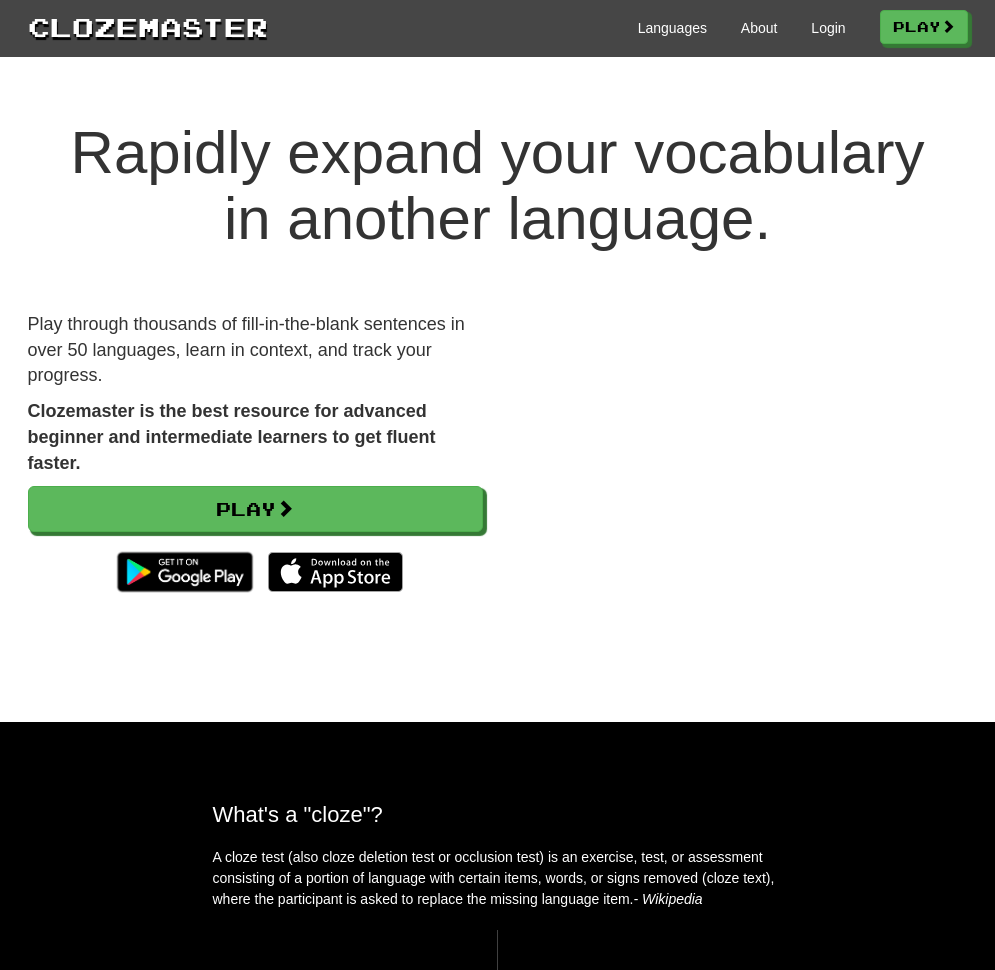 scroll, scrollTop: 0, scrollLeft: 0, axis: both 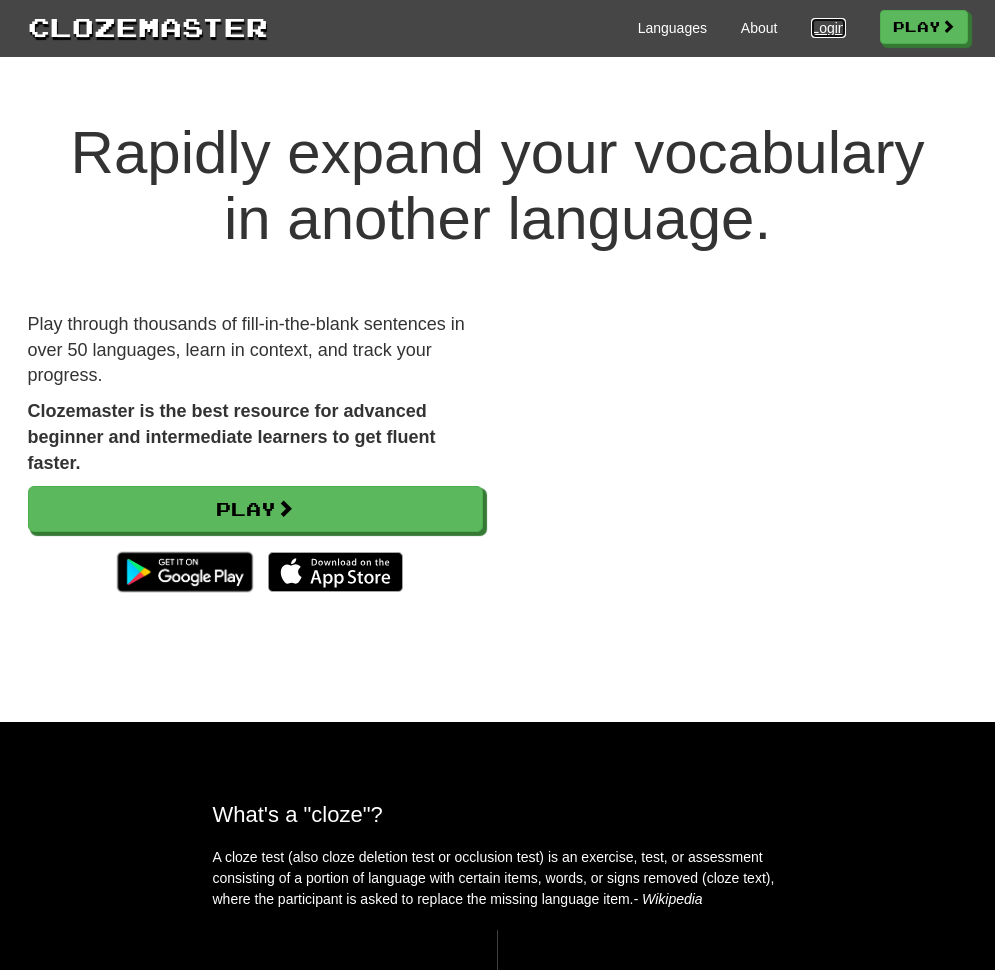 click on "Login" at bounding box center [828, 28] 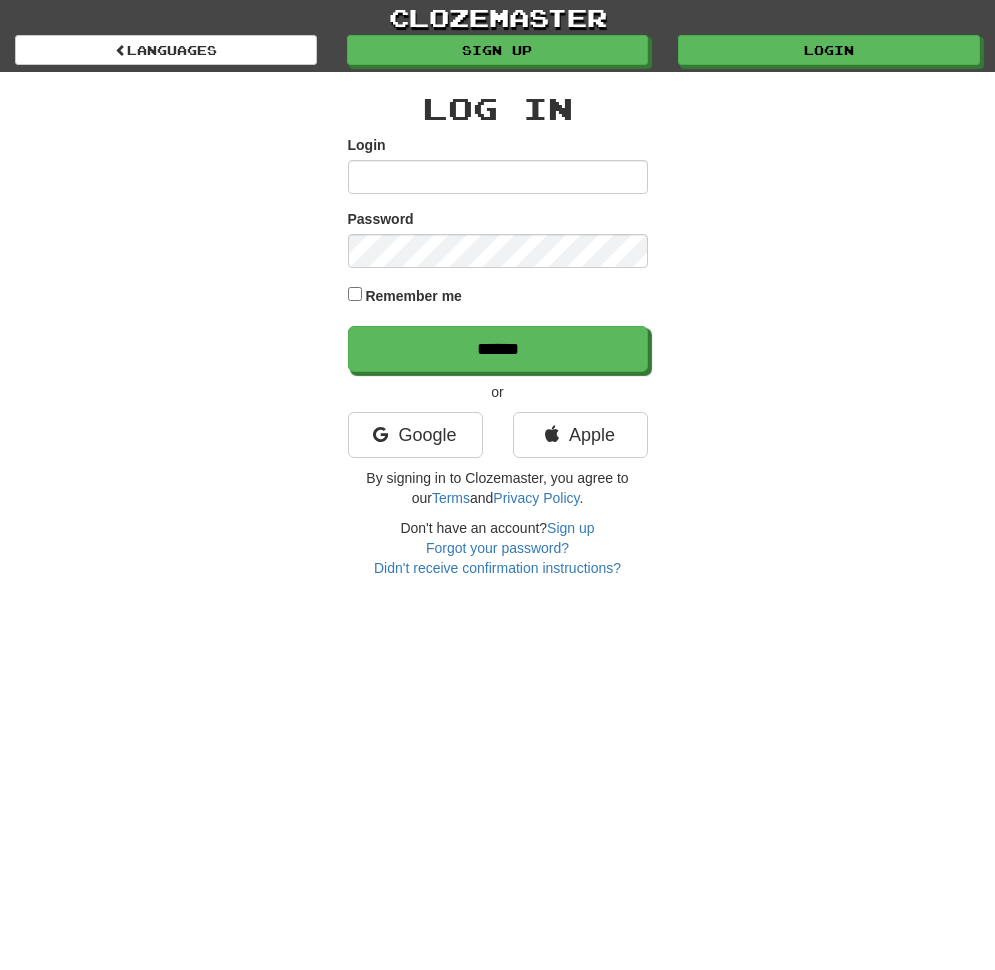 scroll, scrollTop: 0, scrollLeft: 0, axis: both 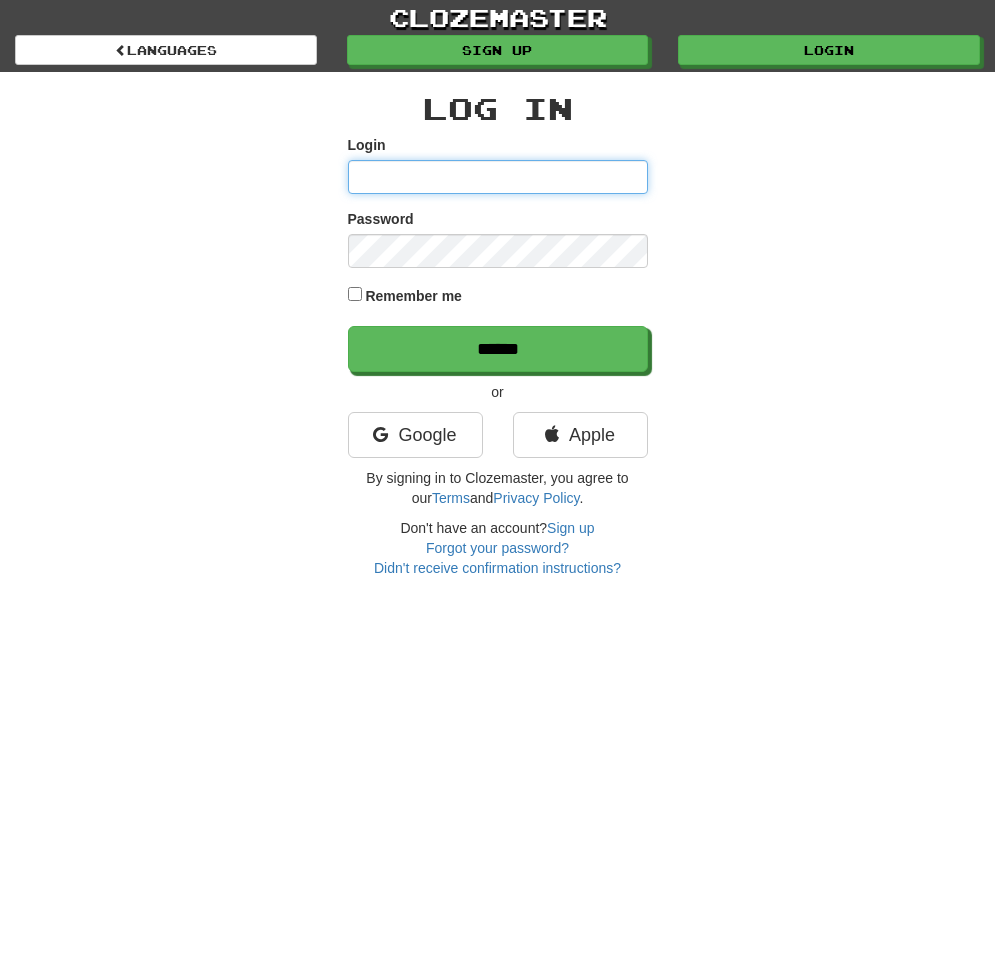 click on "Login" at bounding box center (498, 177) 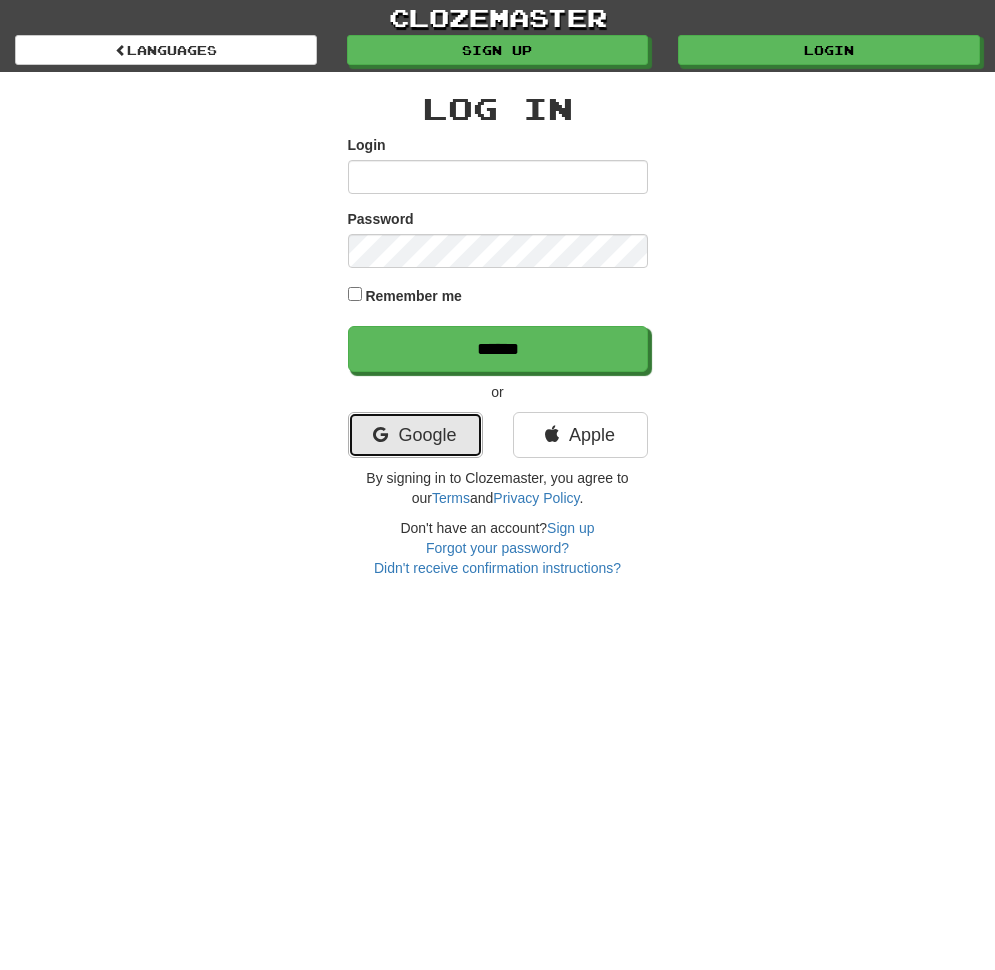 click on "Google" at bounding box center (415, 435) 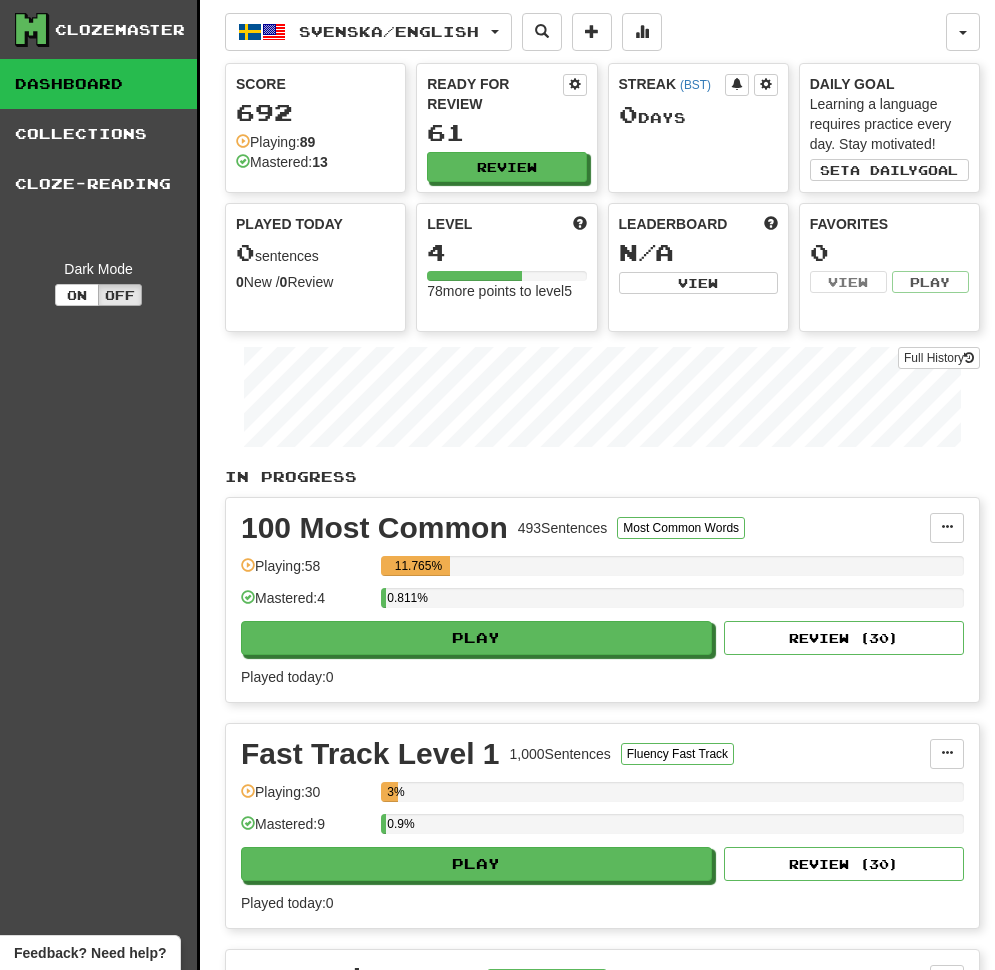 scroll, scrollTop: 0, scrollLeft: 0, axis: both 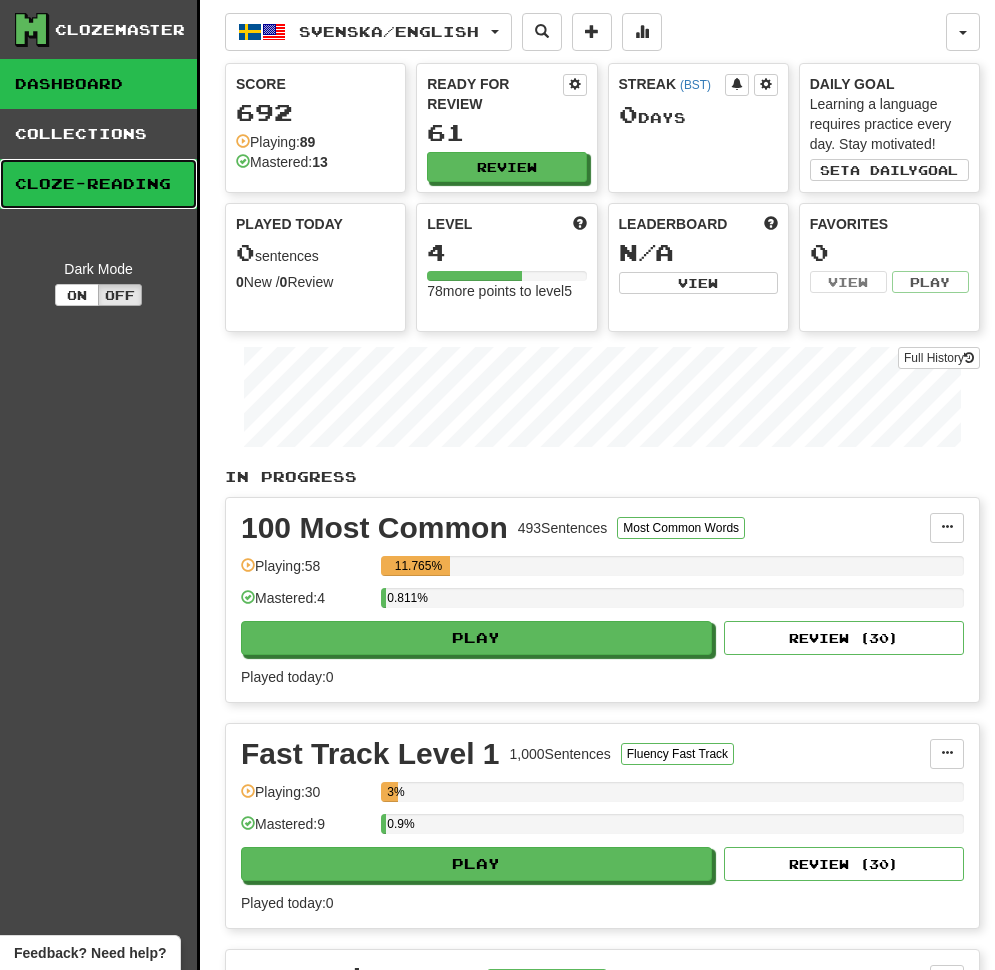 click on "Cloze-Reading" at bounding box center (98, 184) 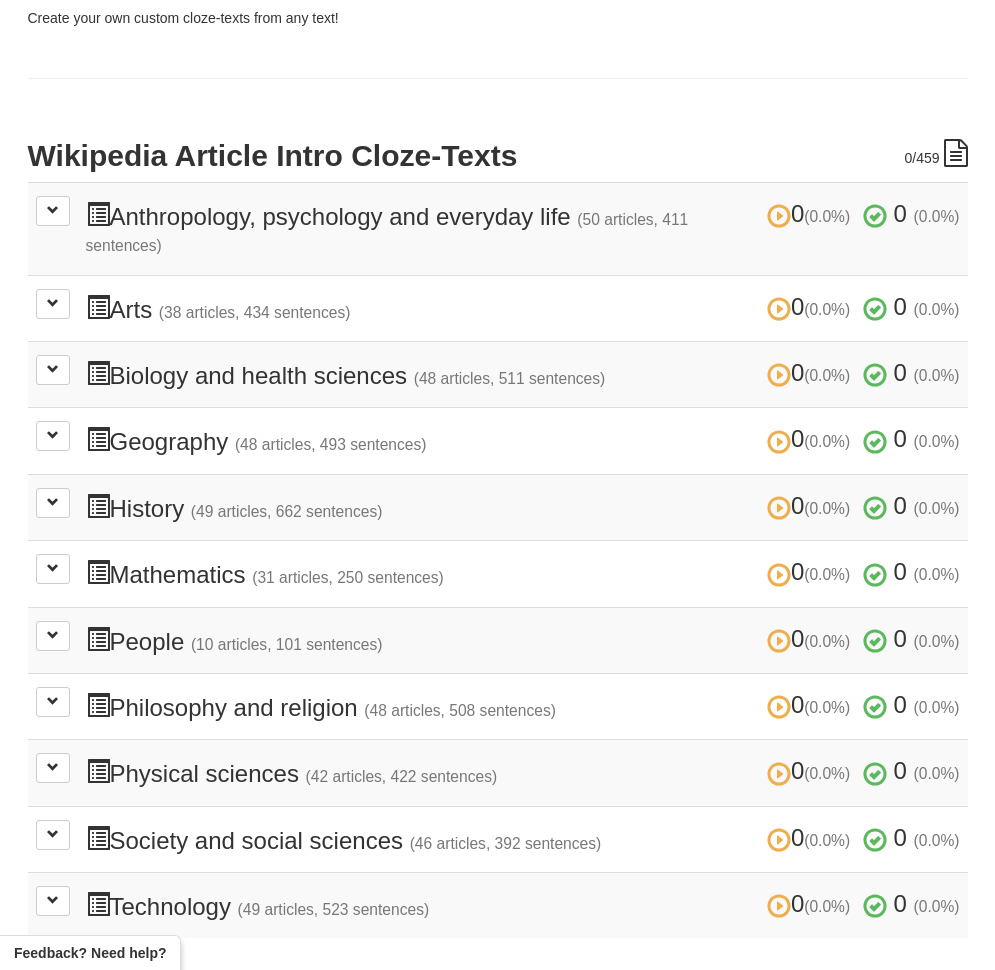 scroll, scrollTop: 438, scrollLeft: 0, axis: vertical 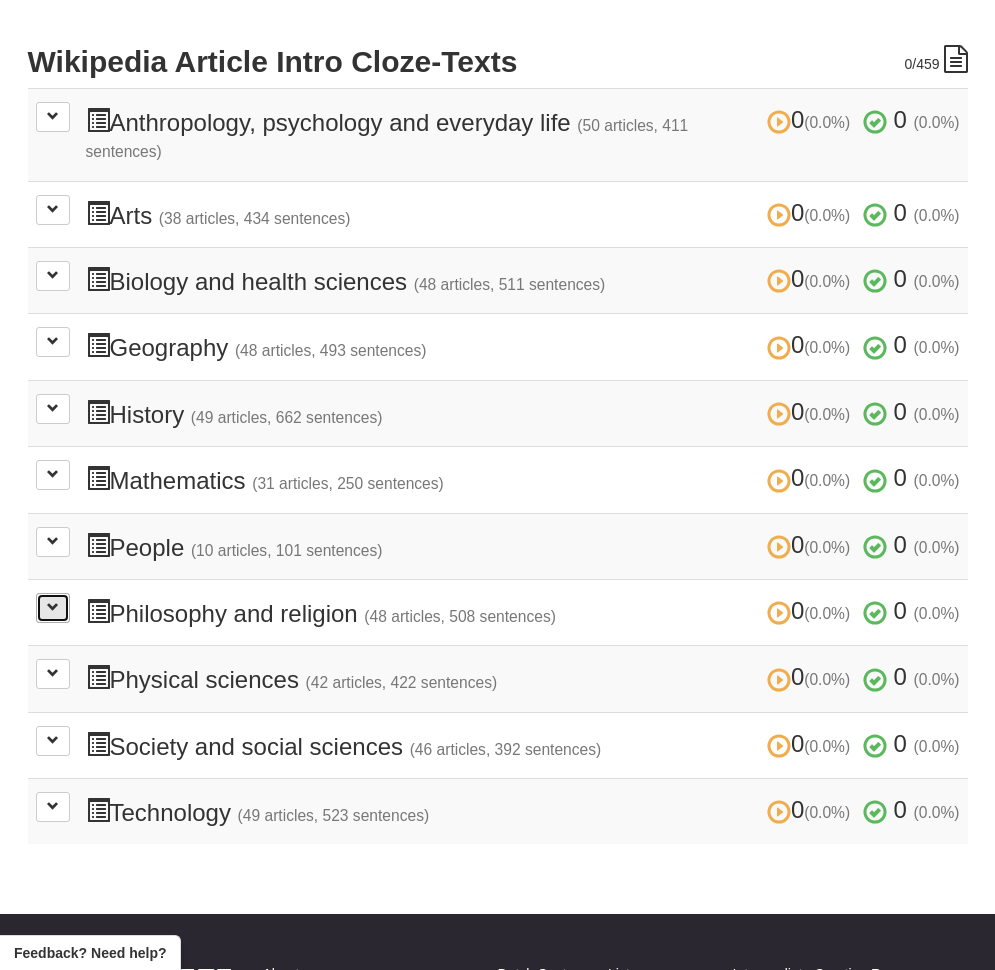 click at bounding box center (53, 607) 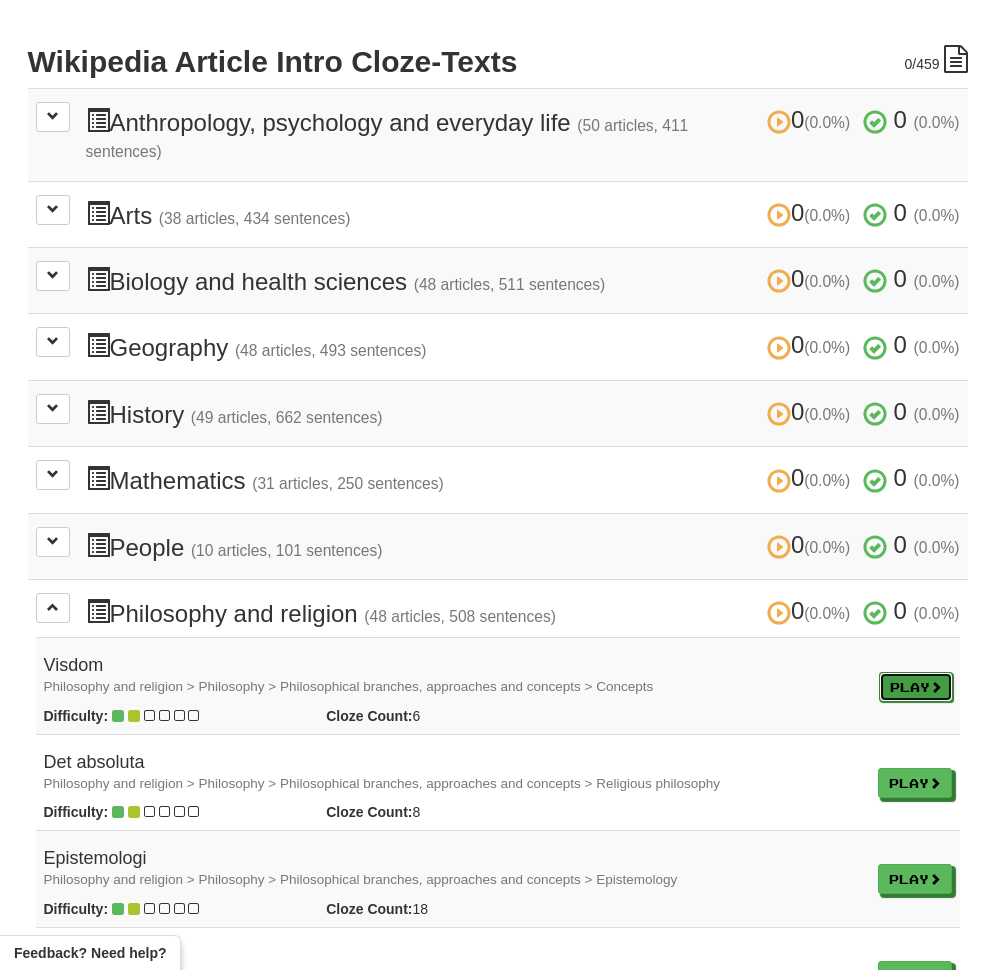 click on "Play" at bounding box center [916, 687] 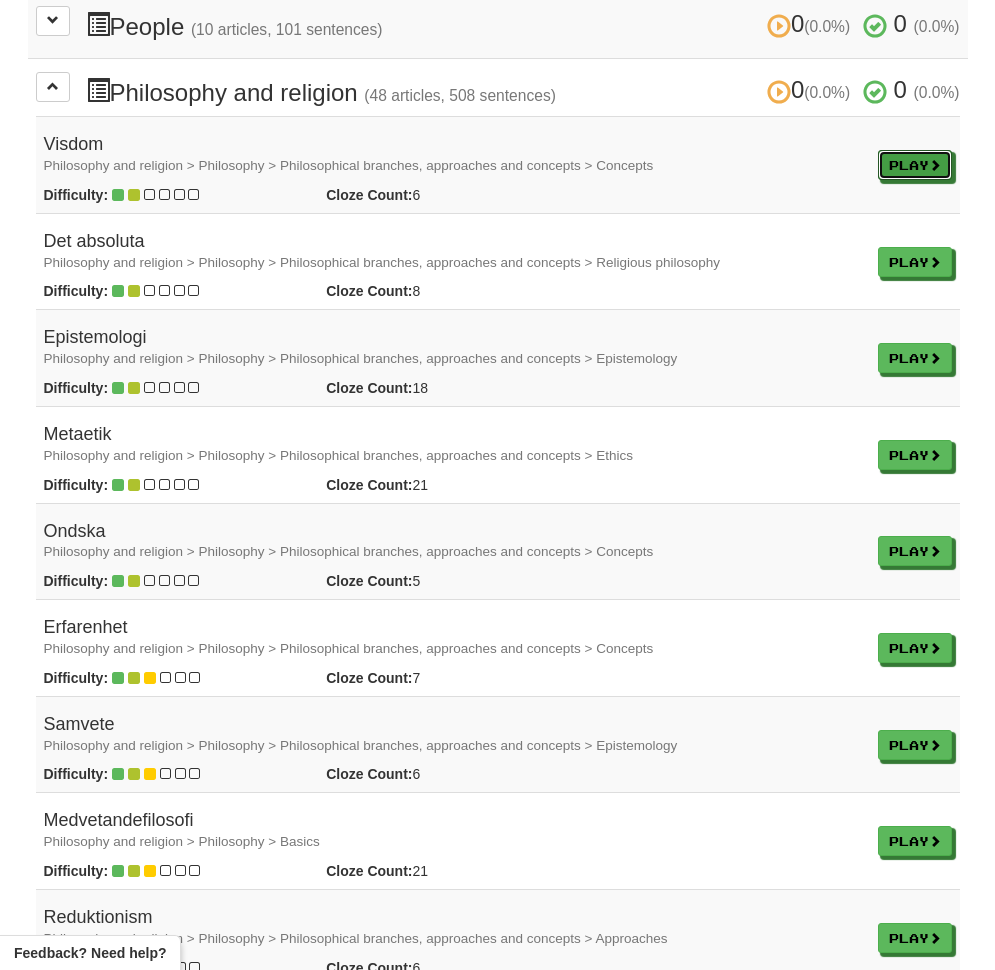 scroll, scrollTop: 415, scrollLeft: 0, axis: vertical 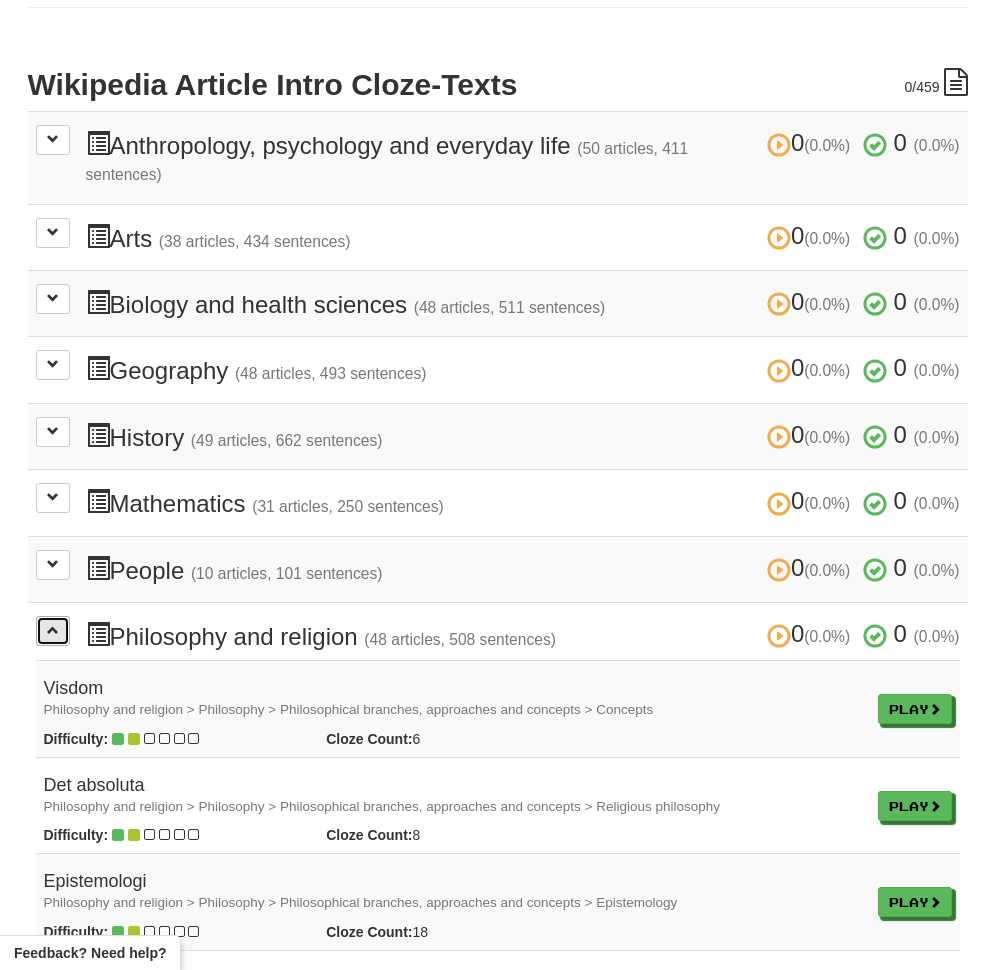 click at bounding box center (53, 631) 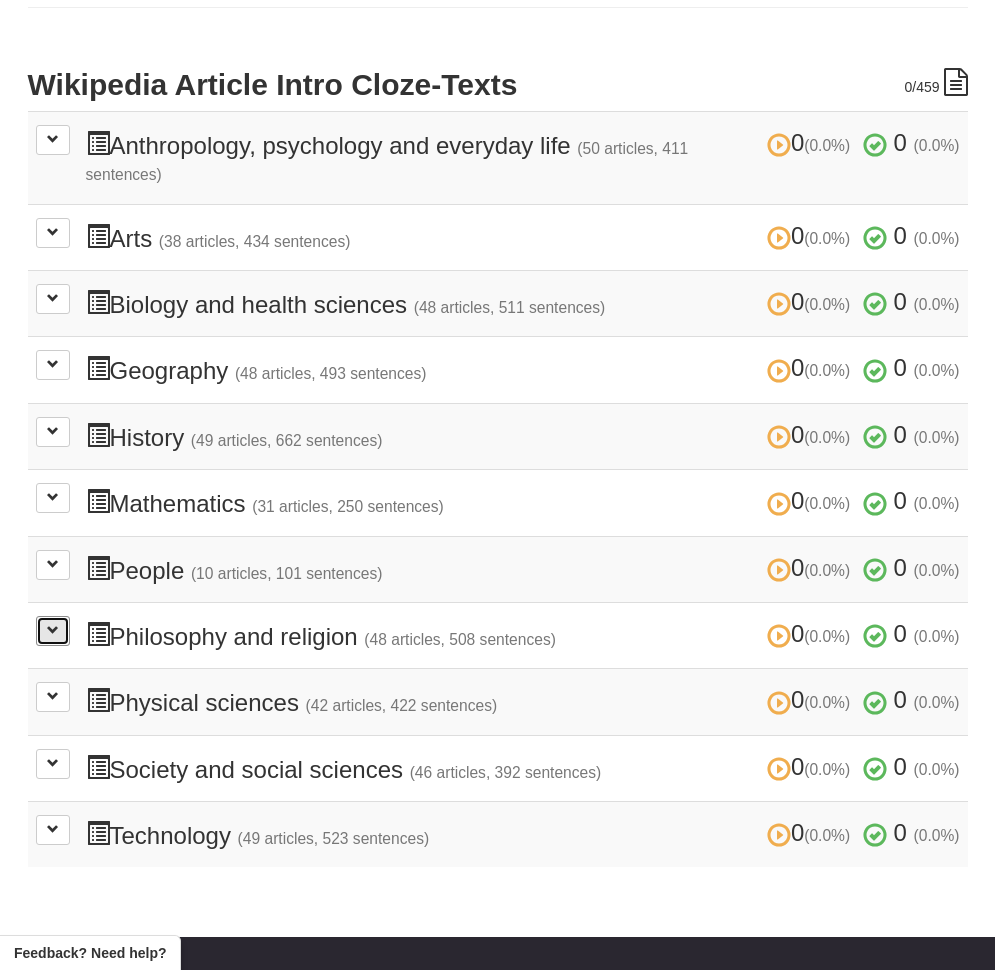 scroll, scrollTop: 183, scrollLeft: 0, axis: vertical 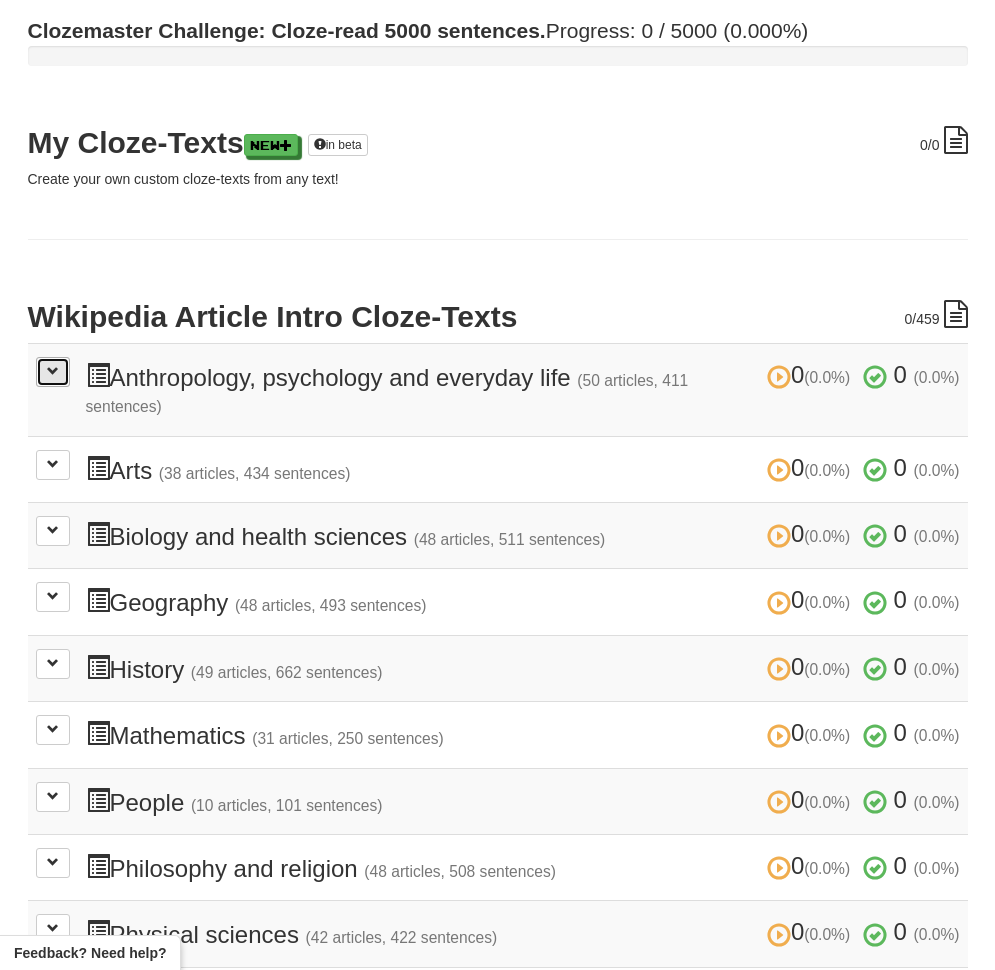click at bounding box center (53, 372) 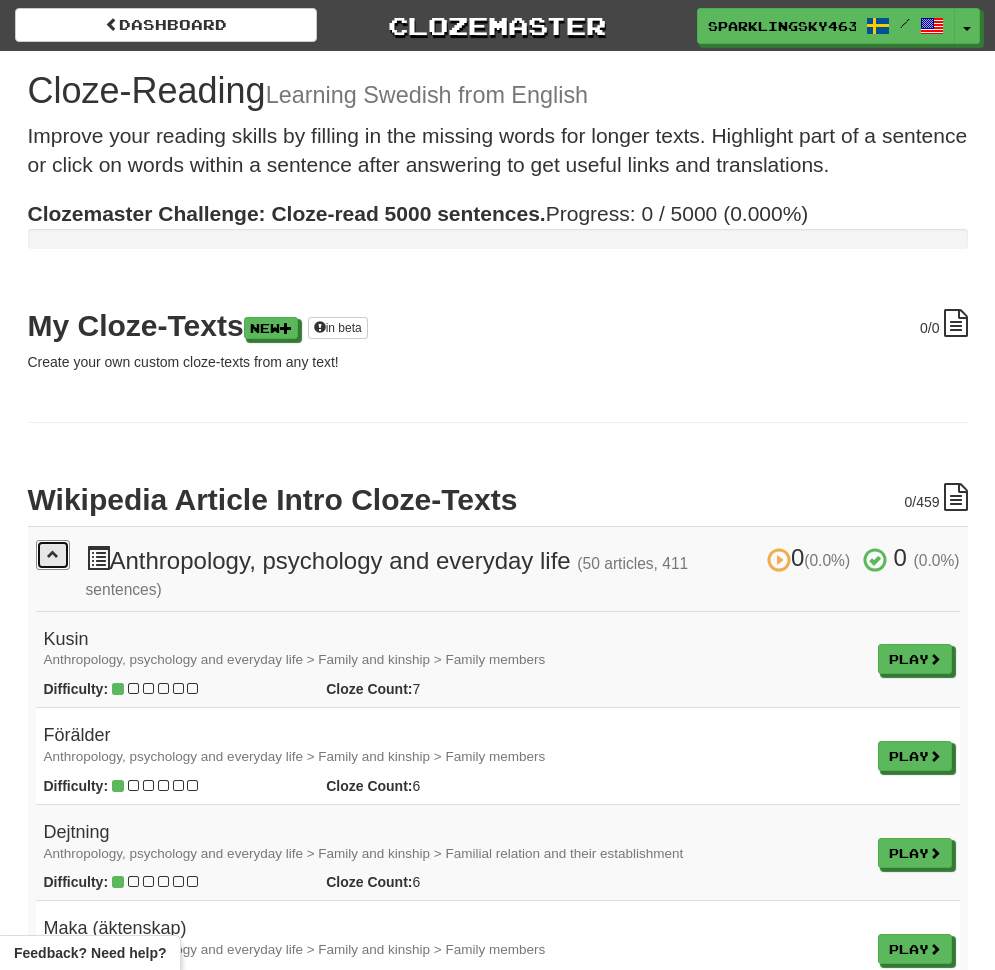 scroll, scrollTop: 57, scrollLeft: 0, axis: vertical 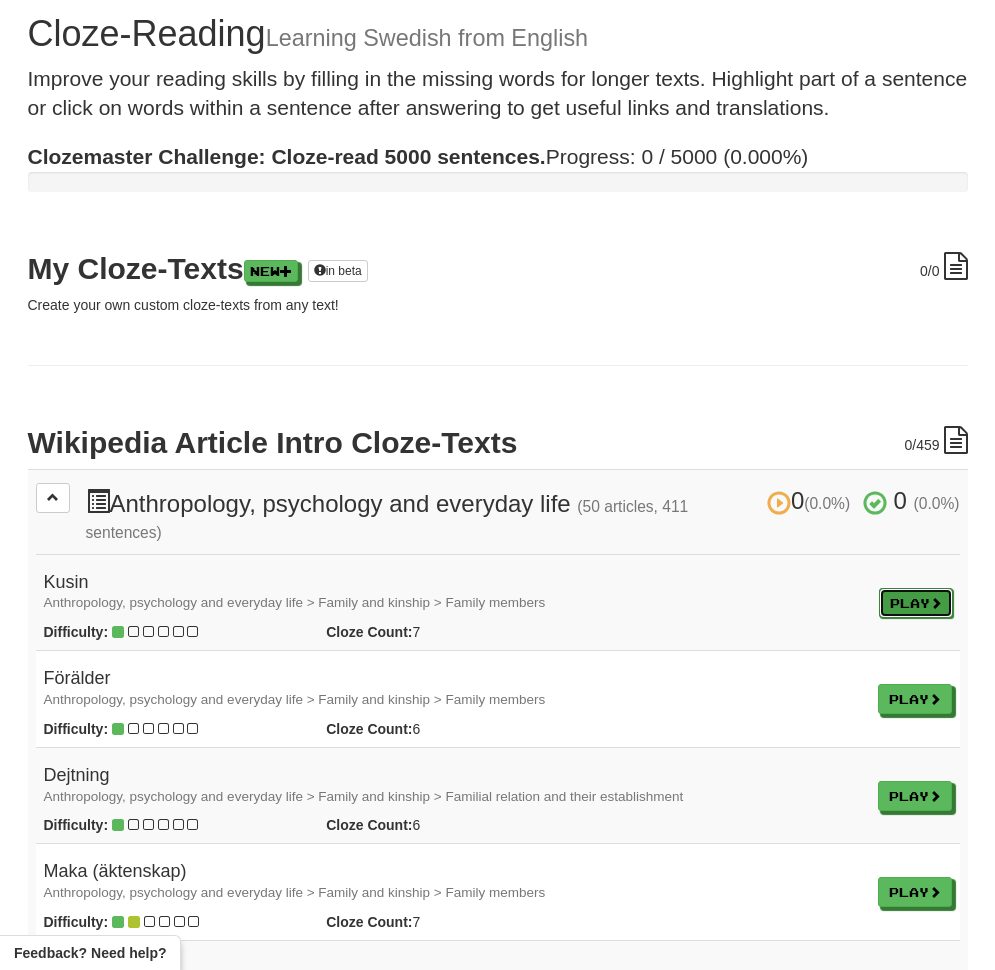 click on "Play" at bounding box center [916, 603] 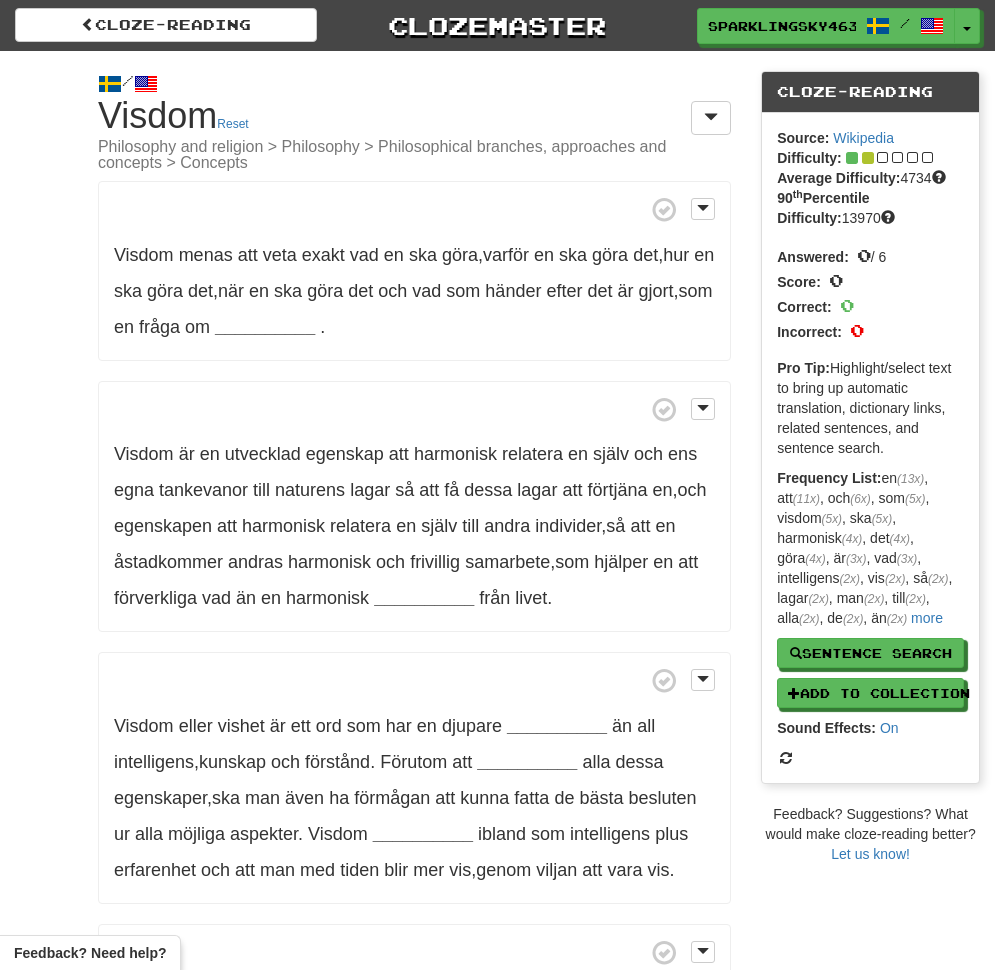 scroll, scrollTop: 0, scrollLeft: 0, axis: both 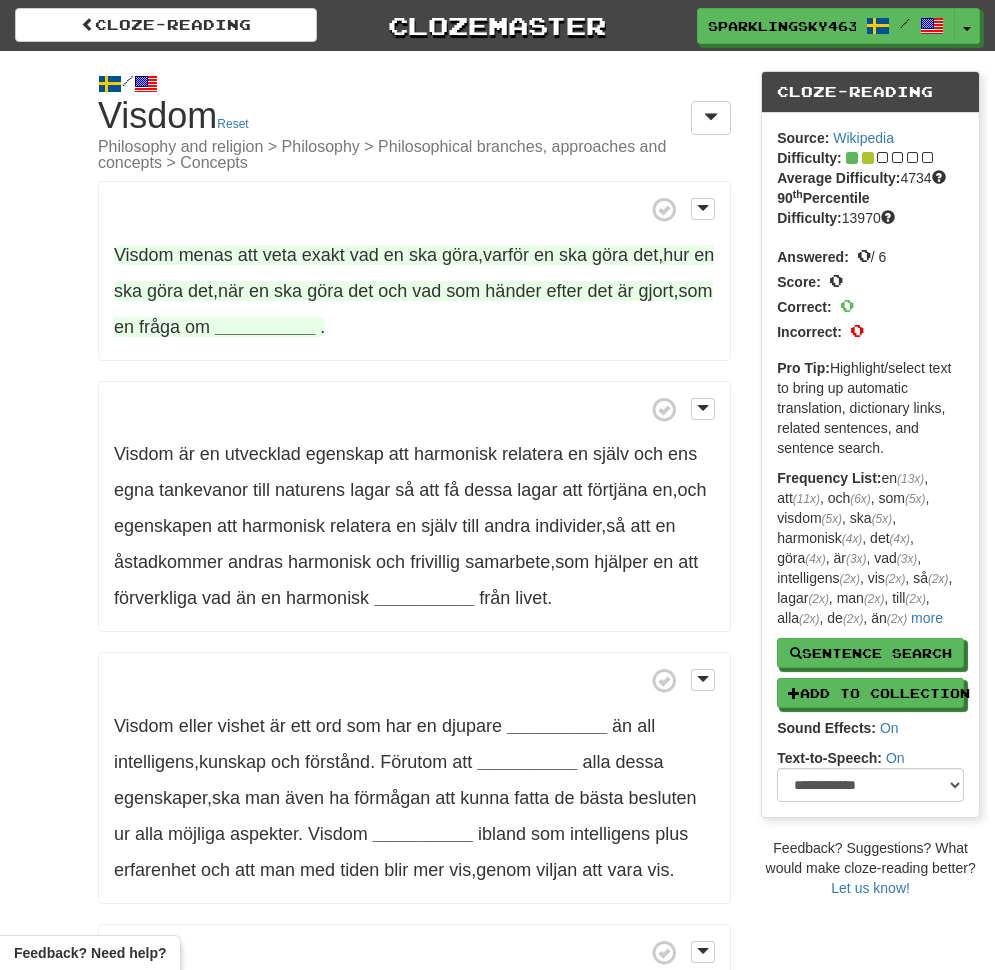 click on "__________" at bounding box center (265, 327) 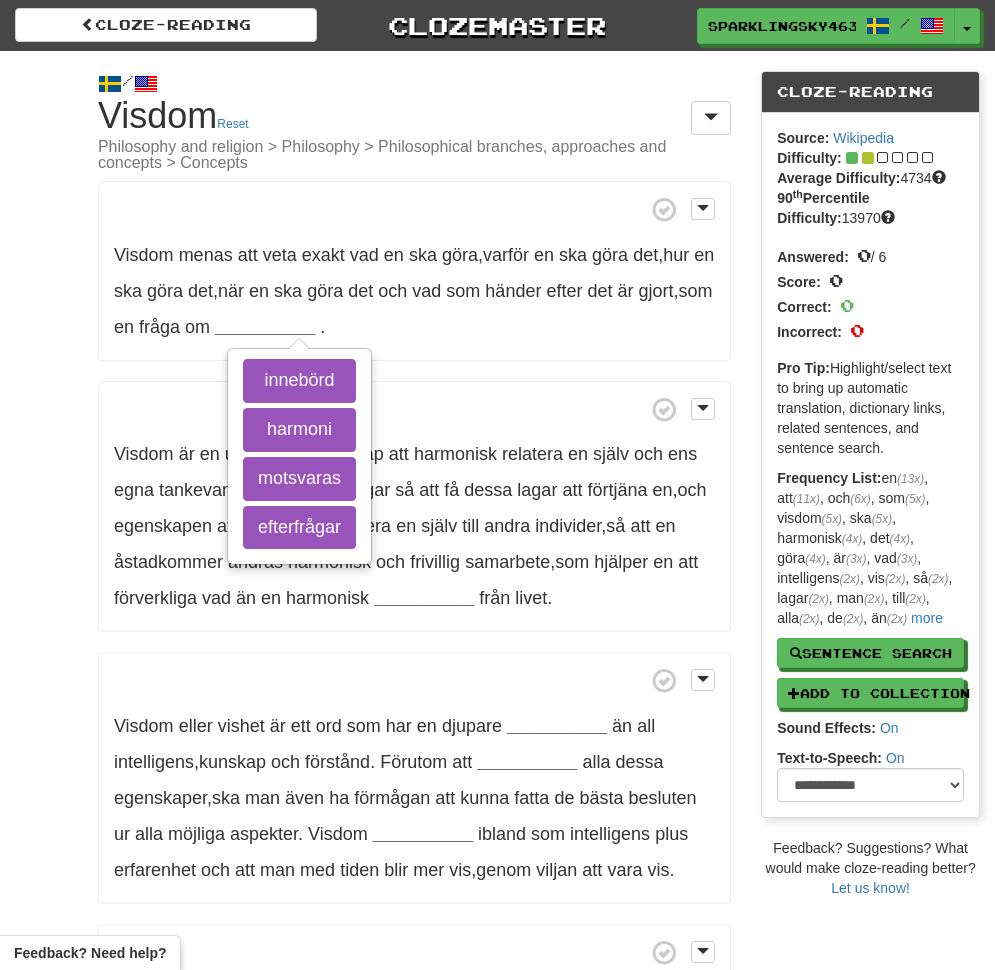 click on "Visdom   menas   att   veta   exakt   vad   en   ska   göra ,  varför   en   ska   göra   det ,  hur   en   ska   göra   det ,  när   en   ska   göra   det   och   vad   som   händer   efter   det   är   gjort ,  som   en   fråga   om
[TEXT] innebörd harmoni motsvaras efterfrågar
." at bounding box center (414, 271) 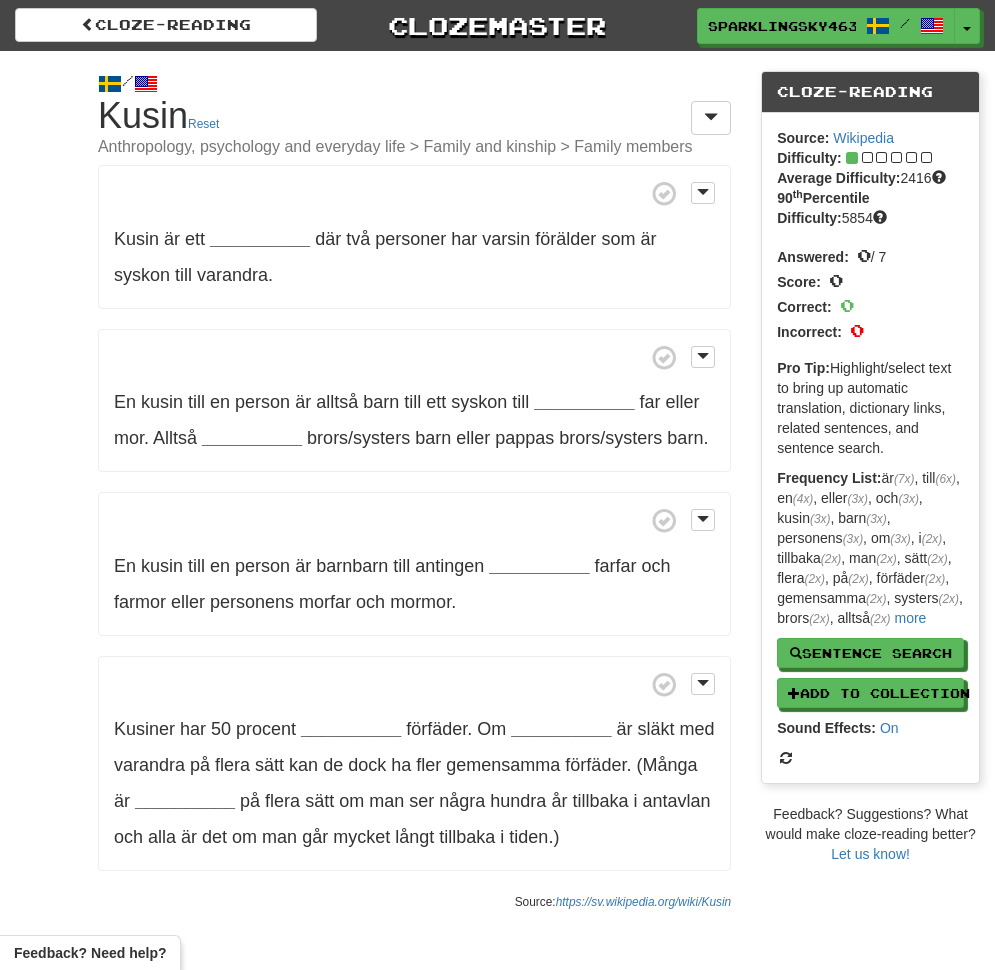 scroll, scrollTop: 0, scrollLeft: 0, axis: both 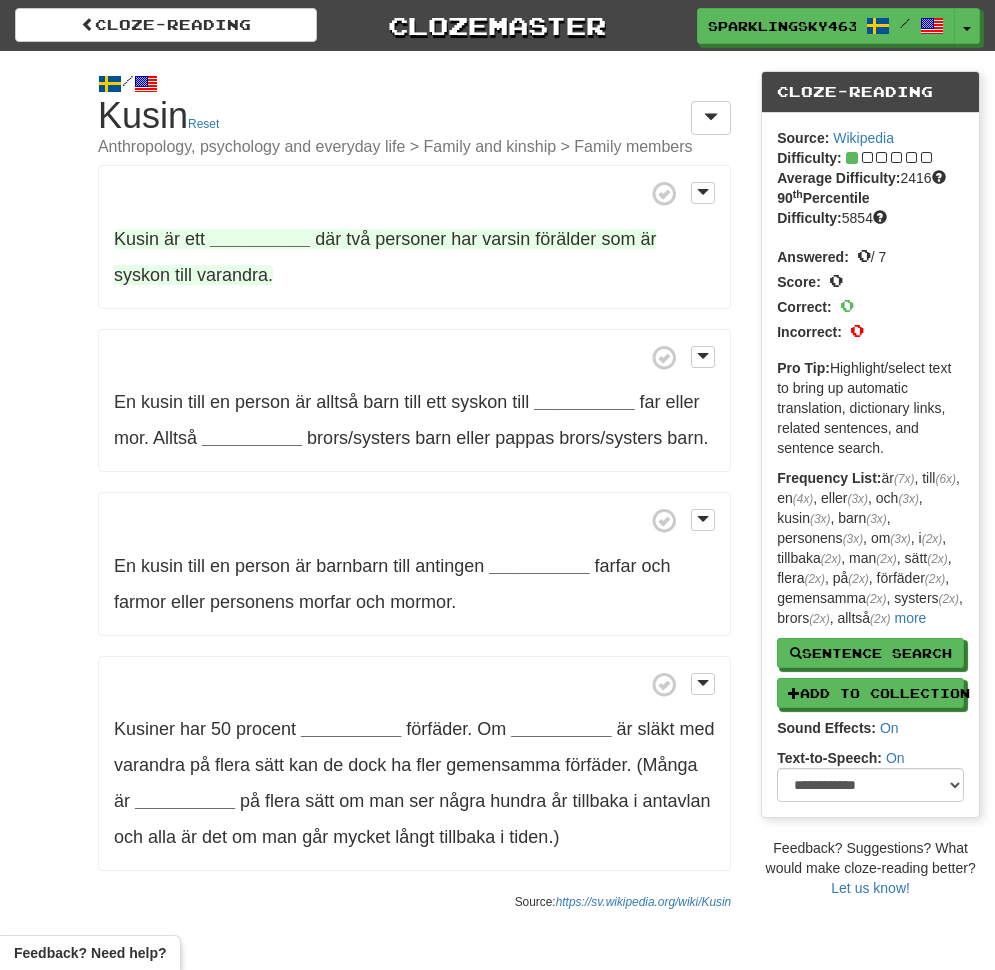 click on "__________" at bounding box center [260, 239] 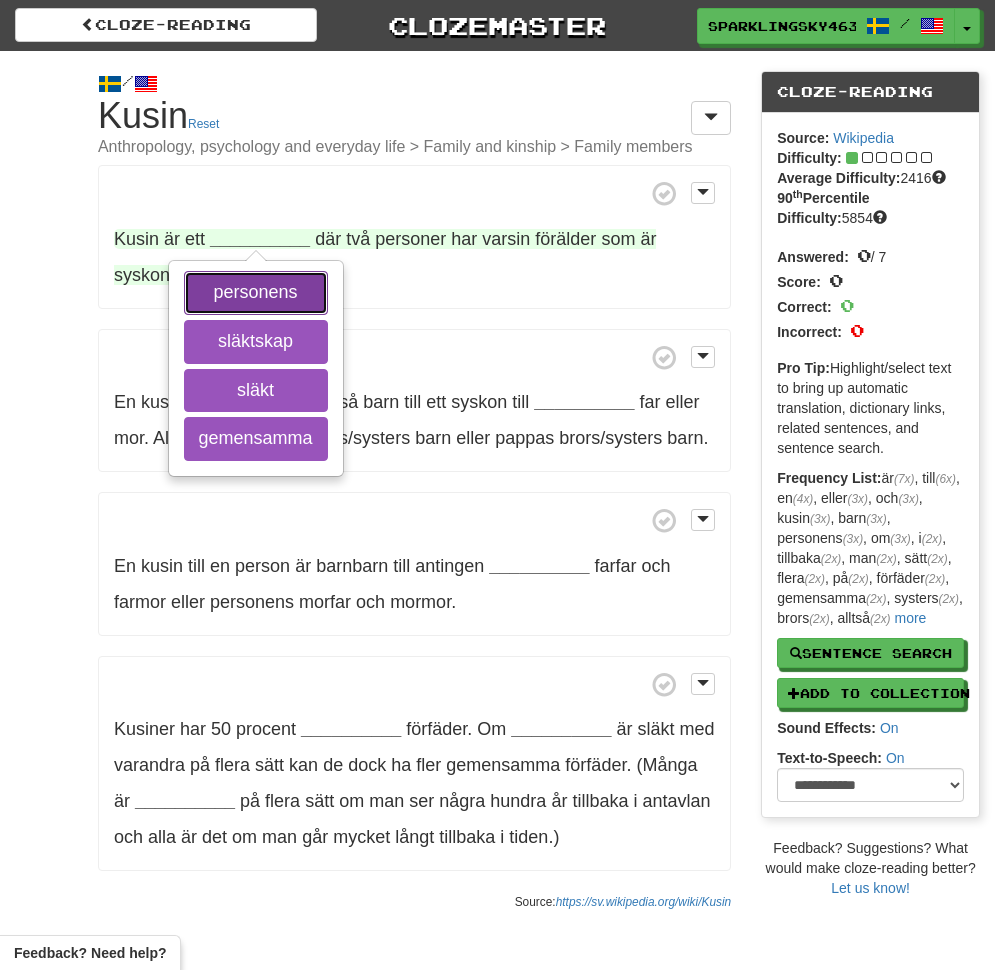 click on "personens" at bounding box center (256, 293) 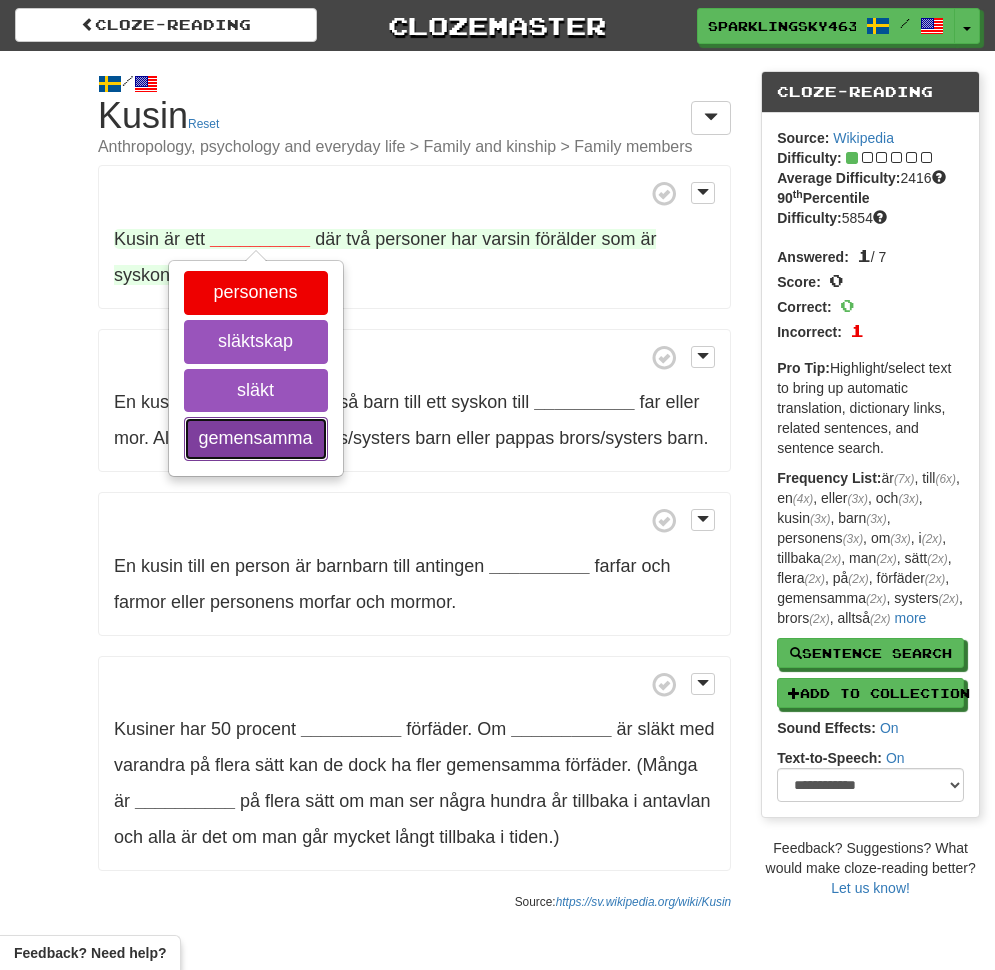 click on "gemensamma" at bounding box center [256, 439] 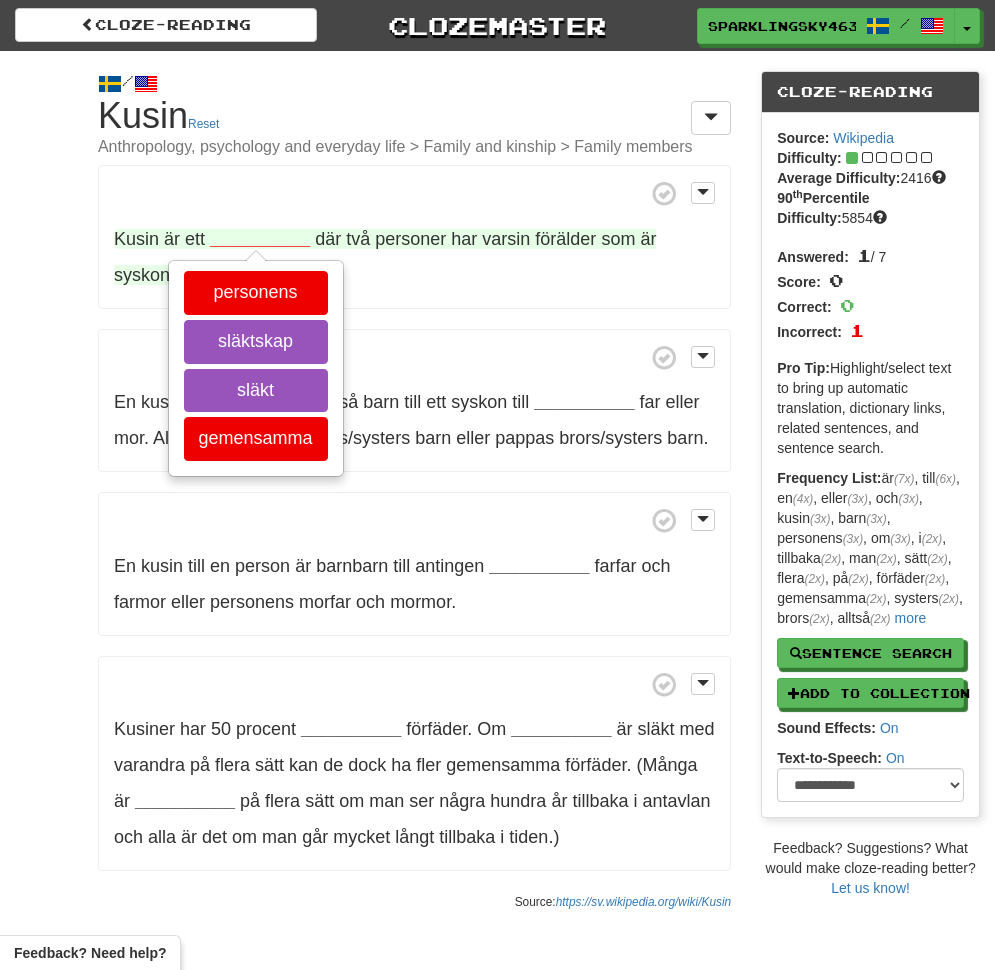 click on "personens släktskap släkt gemensamma" at bounding box center [256, 368] 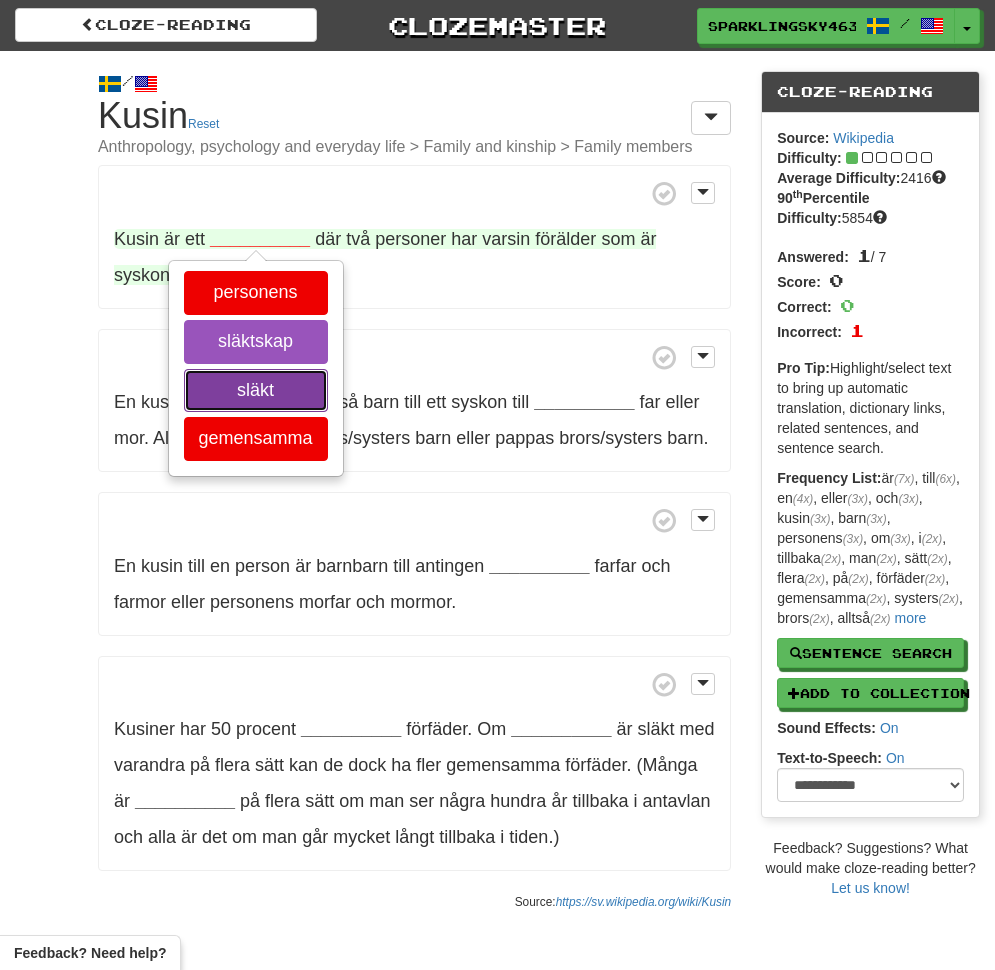 click on "släkt" at bounding box center (256, 391) 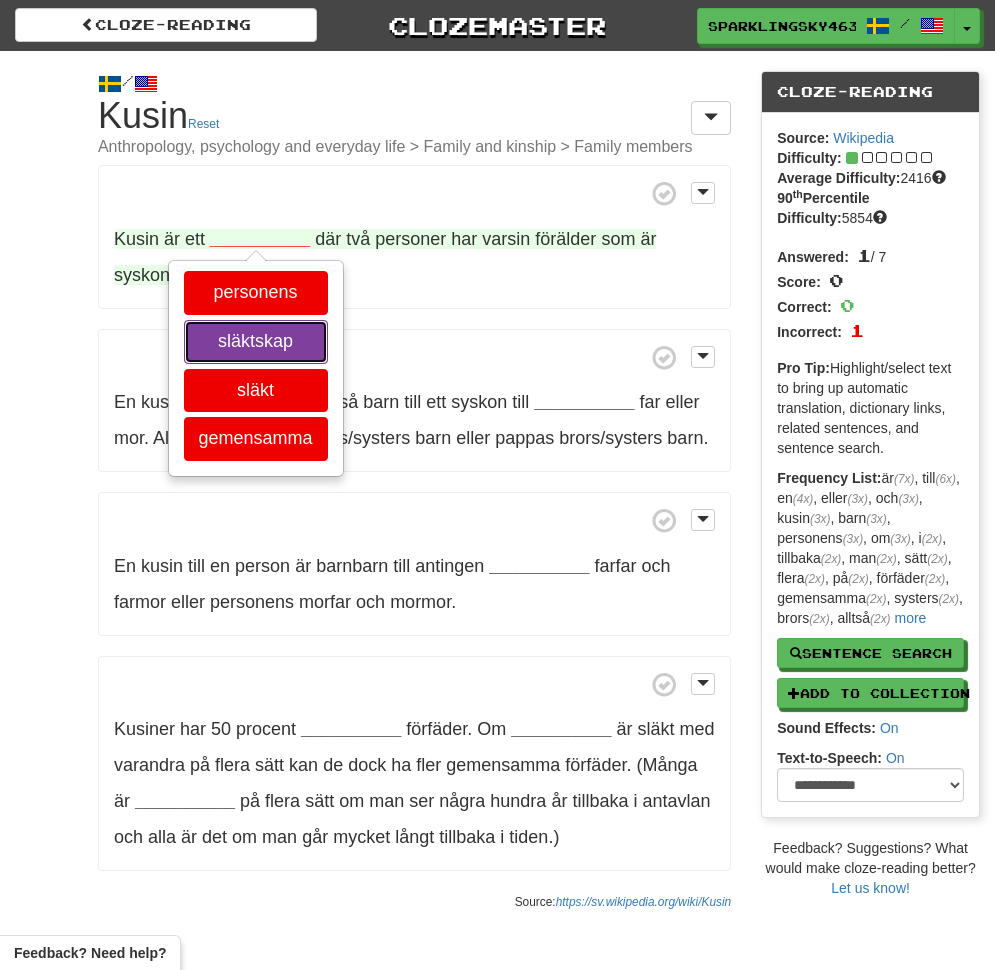 click on "släktskap" at bounding box center (256, 342) 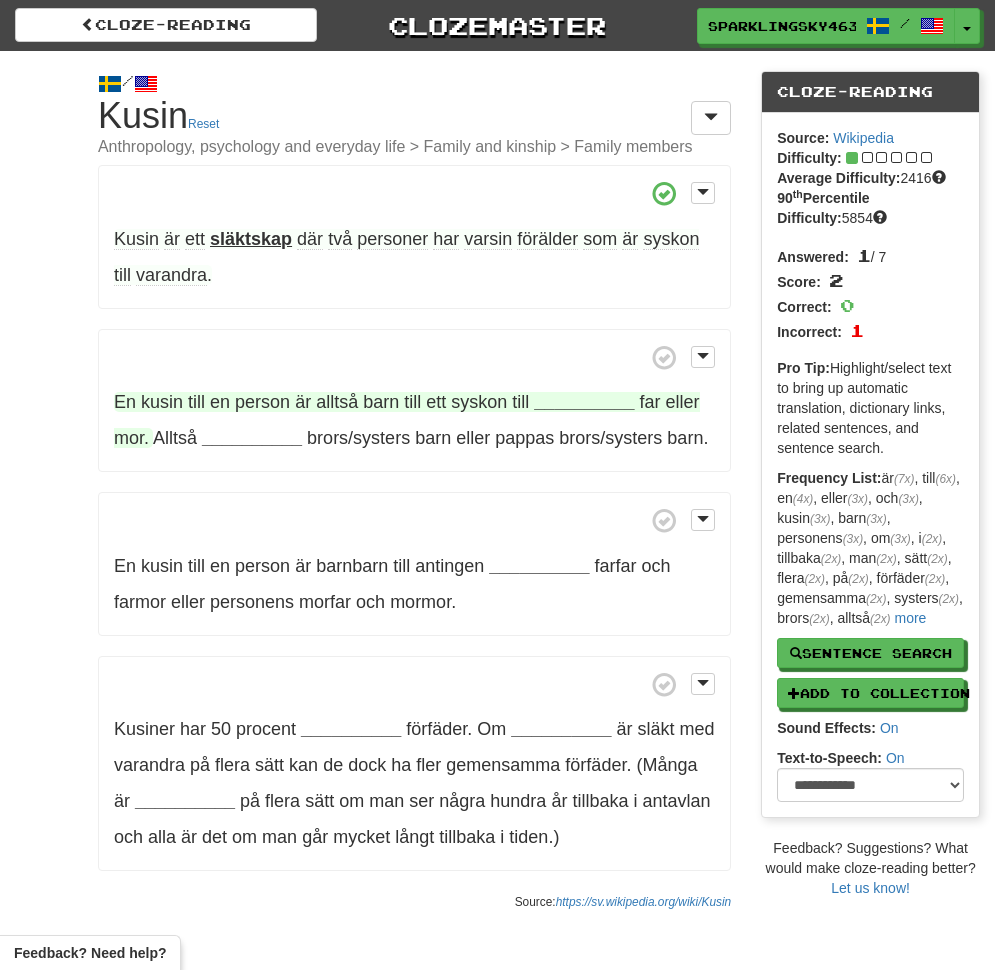 click on "__________" at bounding box center [584, 402] 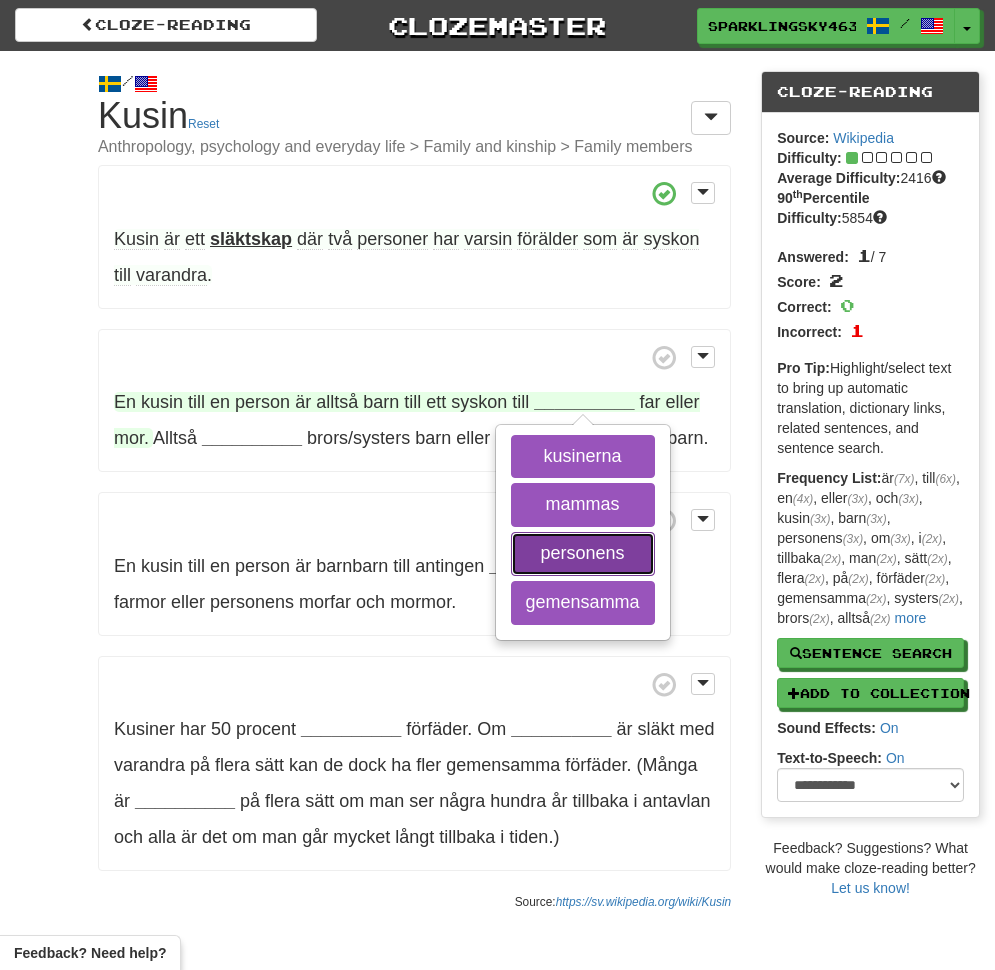 click on "personens" at bounding box center [583, 554] 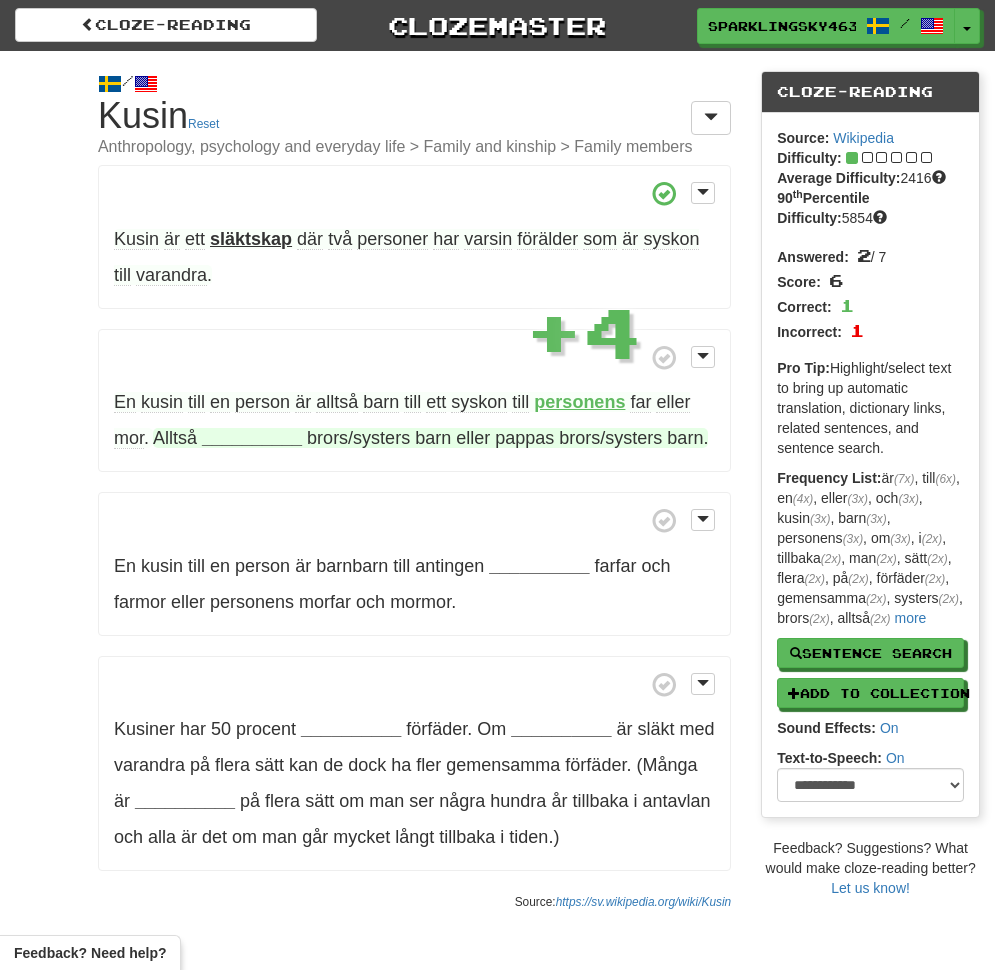 click on "__________" at bounding box center (252, 438) 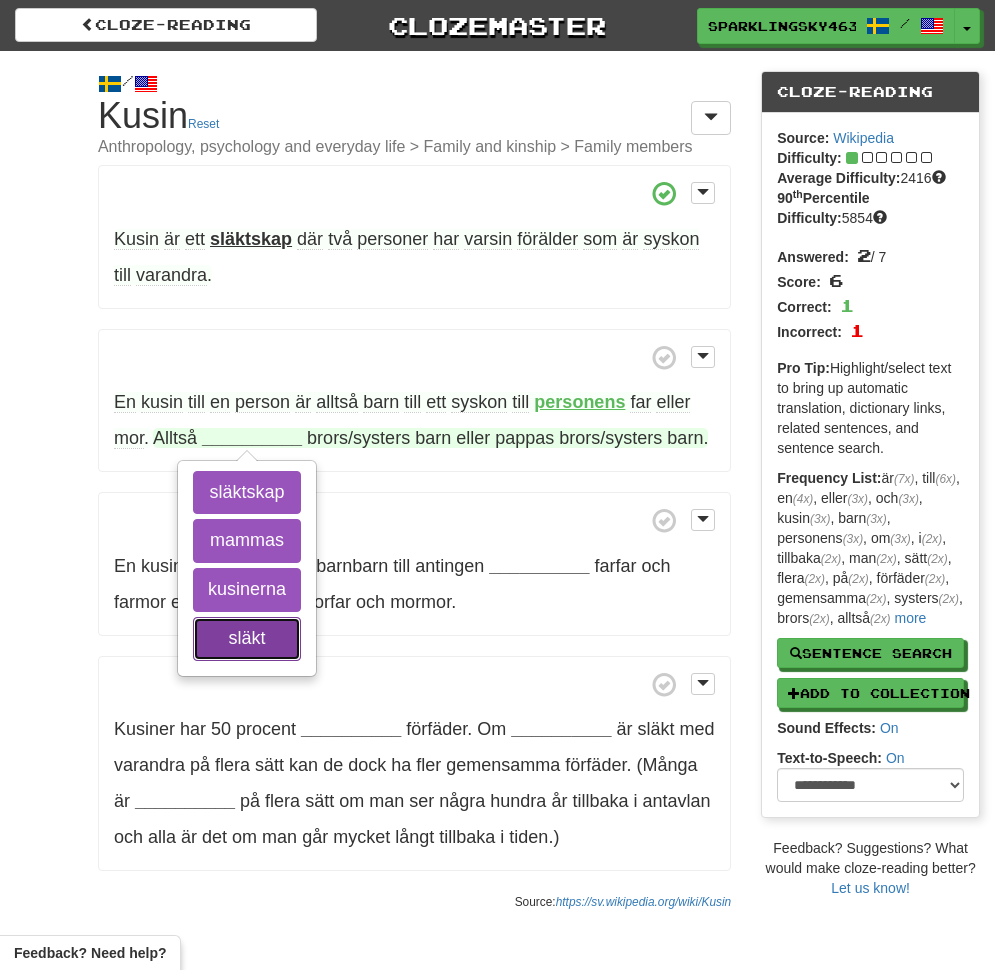 click on "släkt" at bounding box center [247, 639] 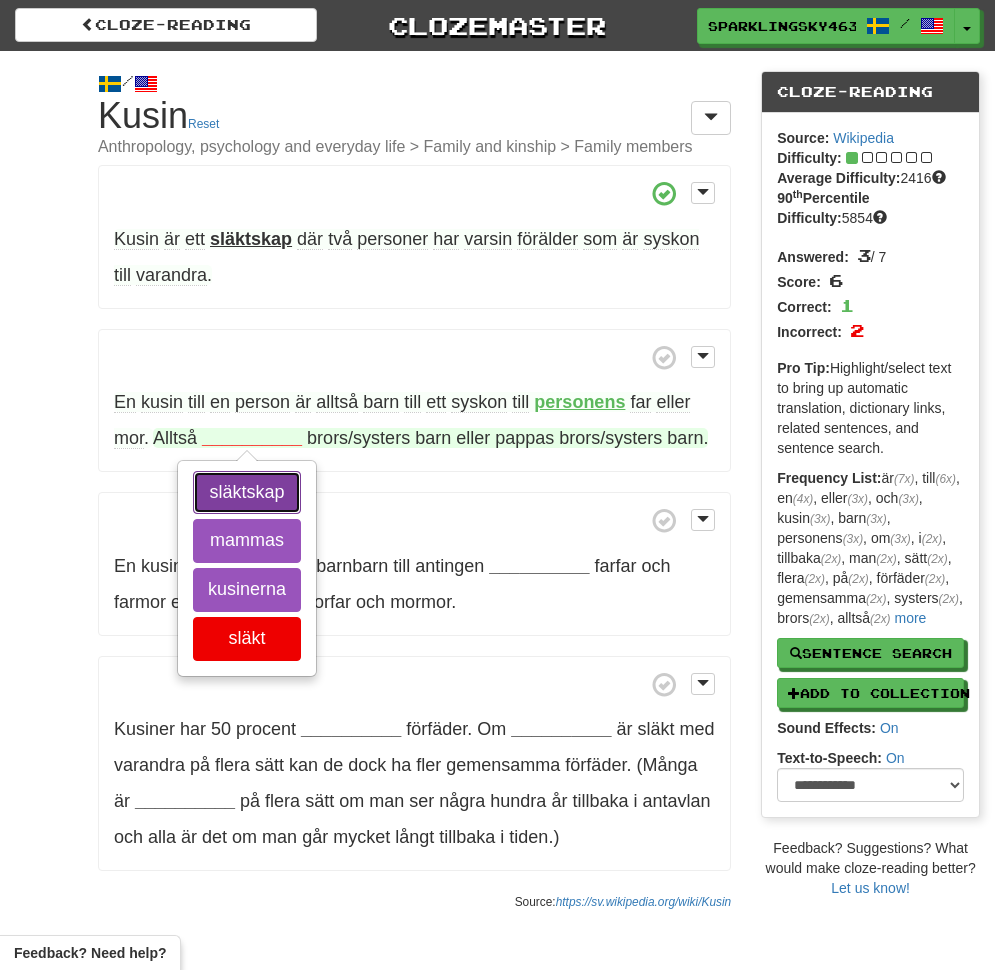 click on "släktskap" at bounding box center [247, 493] 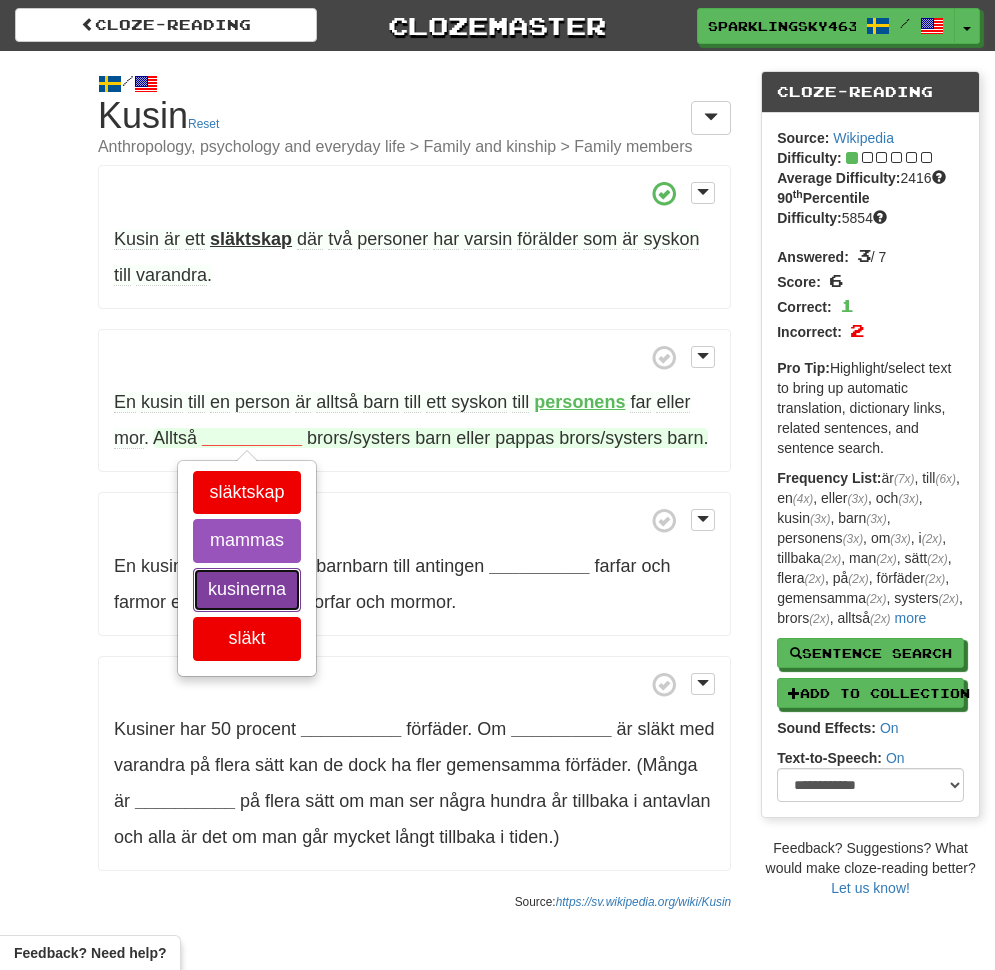 click on "kusinerna" at bounding box center (247, 590) 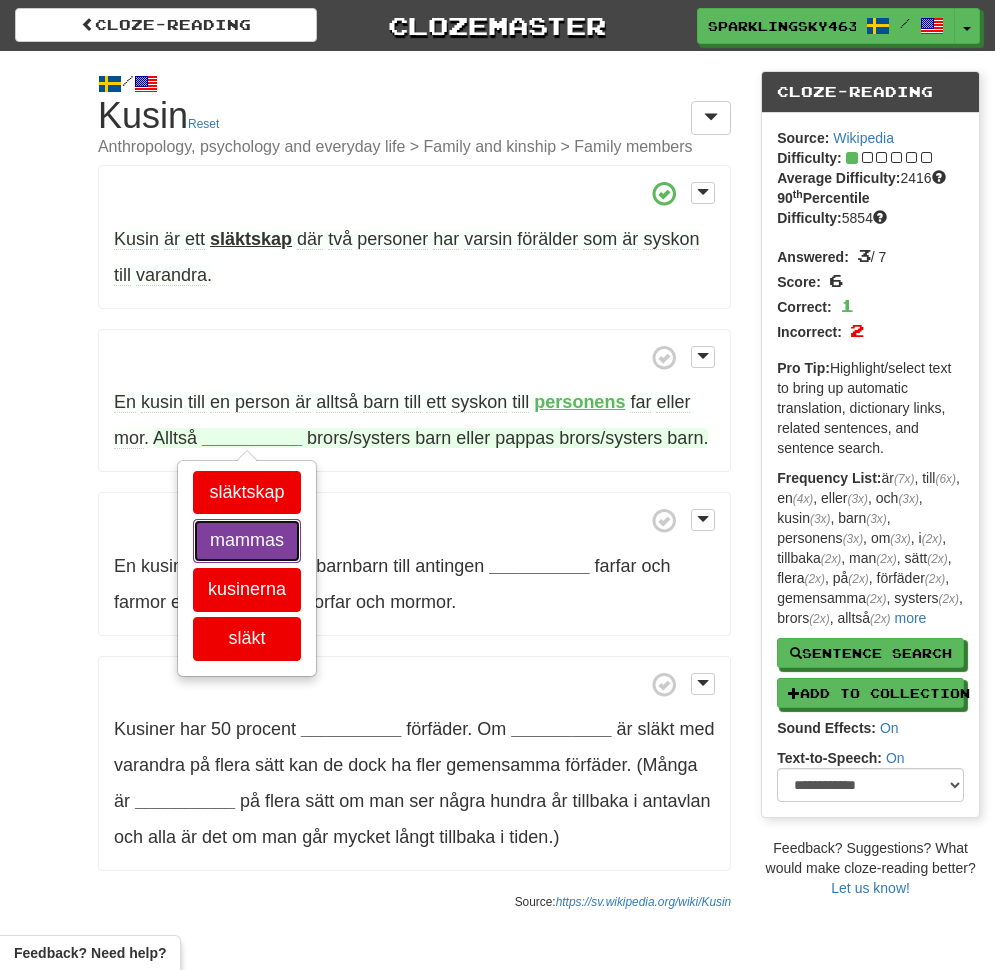 click on "mammas" at bounding box center (247, 541) 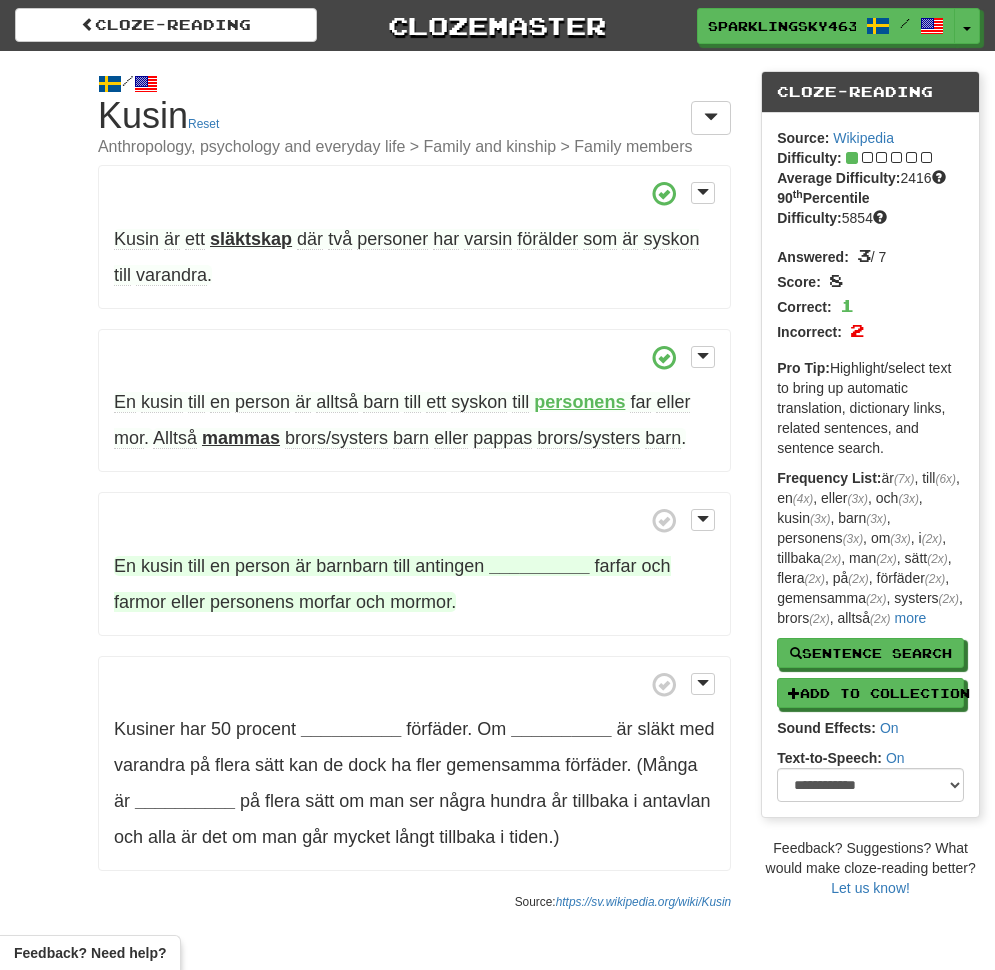 click on "__________" at bounding box center [539, 566] 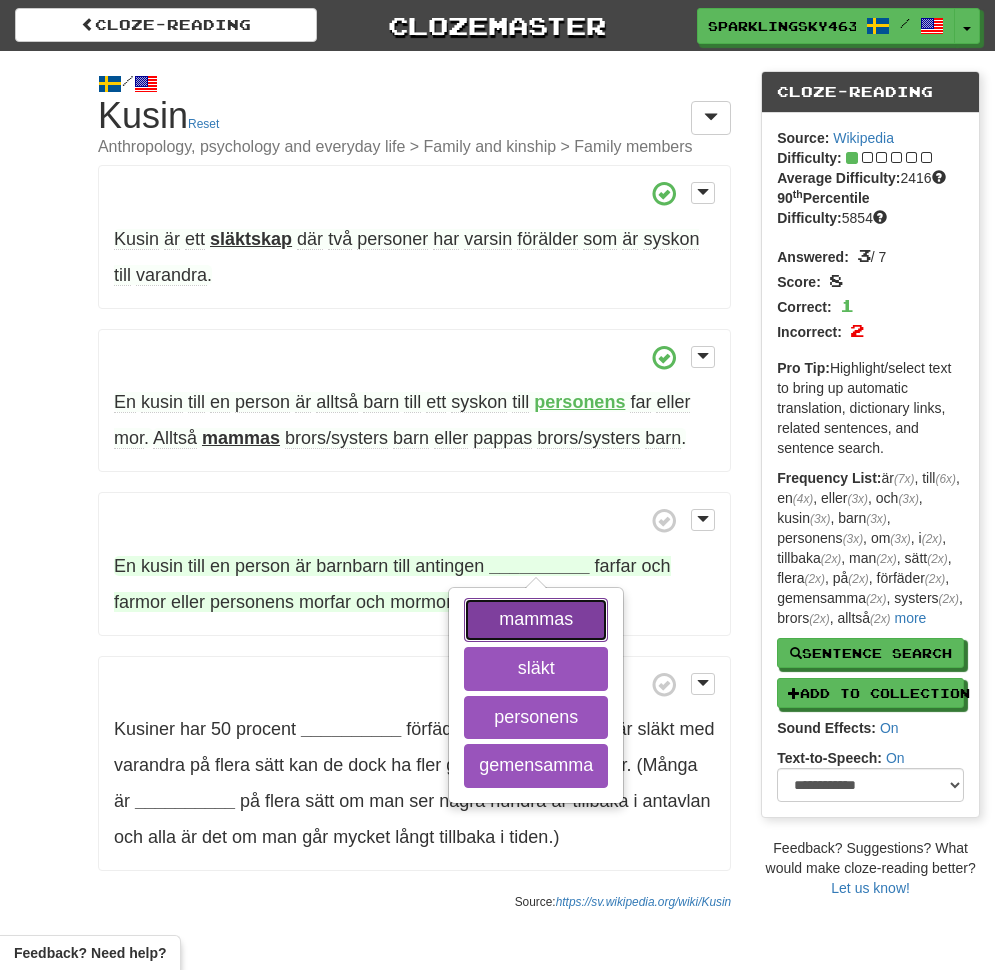 click on "mammas" at bounding box center [536, 620] 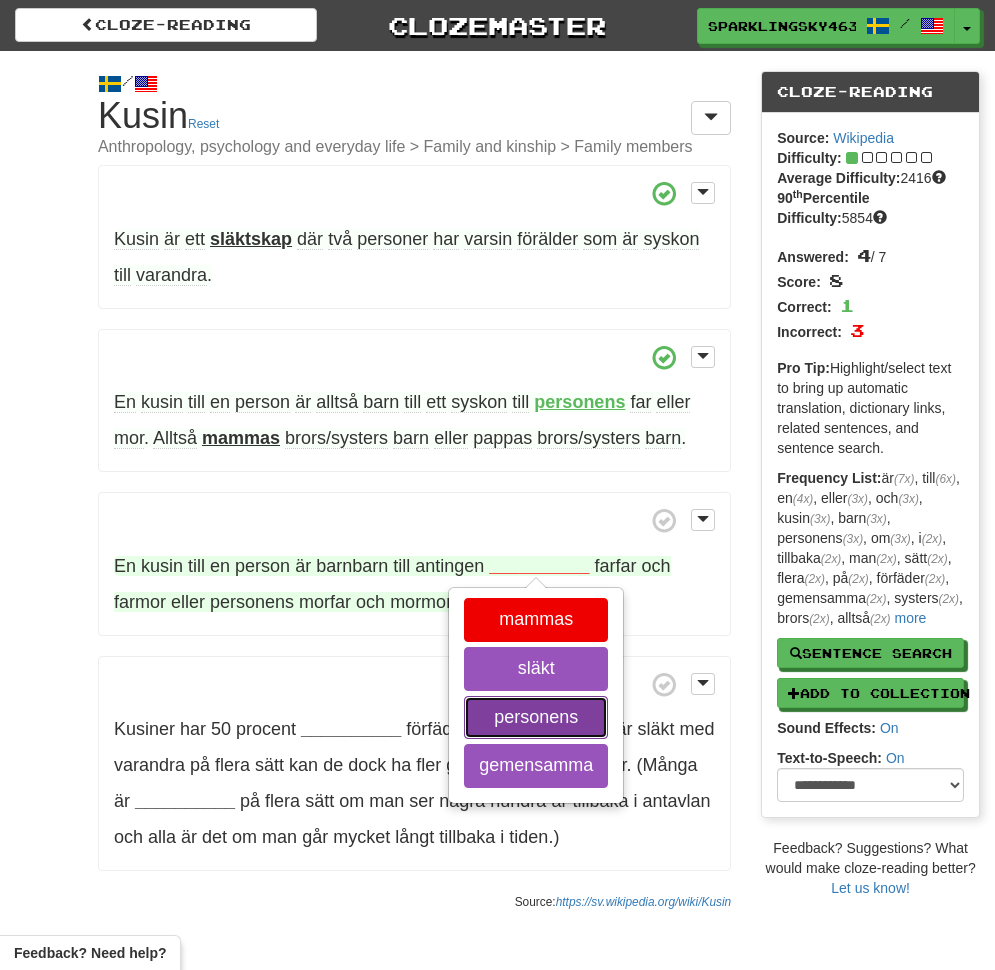 click on "personens" at bounding box center [536, 718] 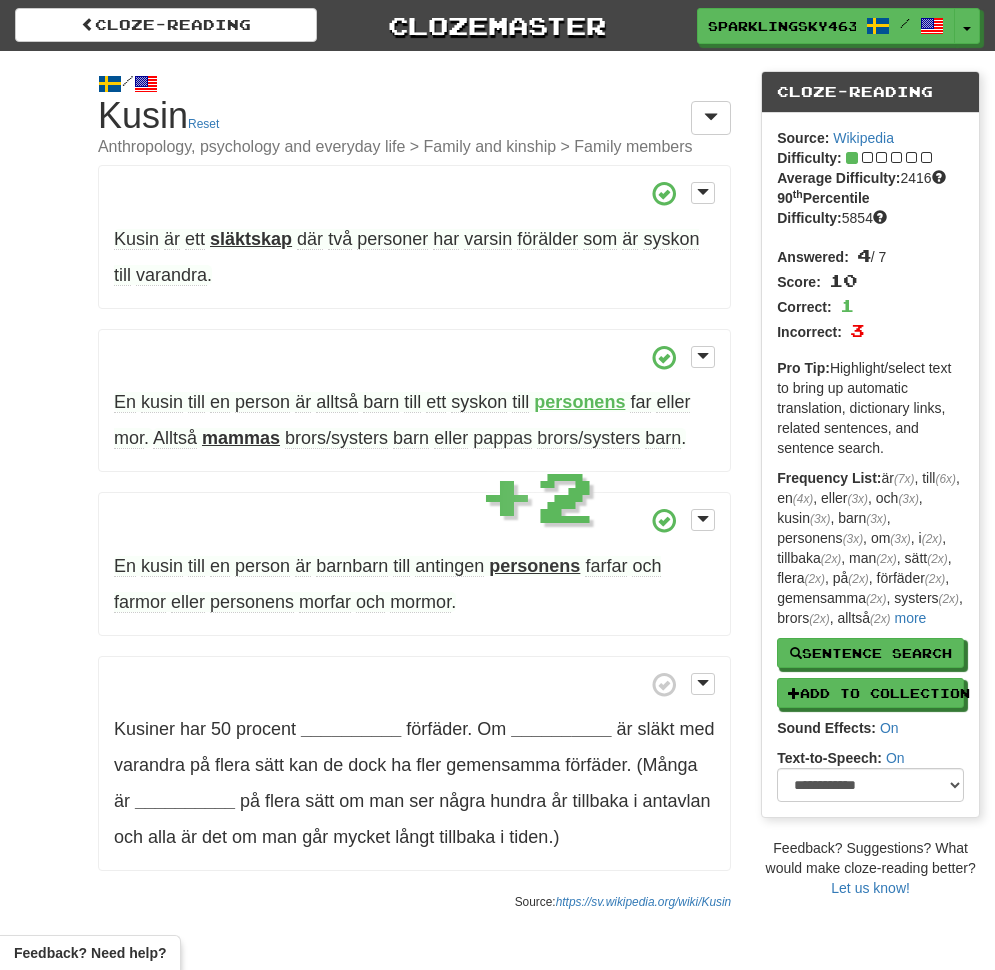 click on "Kusin   är   ett
släktskap
där   två   personer   har   varsin   förälder   som   är   syskon   till   varandra .
En   kusin   till   en   person   är   alltså   barn   till   ett   syskon   till
personens
far   eller   mor .
Alltså
mammas
brors/systers   barn   eller   pappas   brors/systers   barn .
En   kusin   till   en   person   är   barnbarn   till   antingen
personens
farfar   och   farmor   eller   personens   morfar   och   mormor .
Kusiner   har   50   procent
__________
förfäder .
Om
__________
är   släkt   med   varandra   på   flera   sätt   kan   de   dock   ha   fler   gemensamma   förfäder .
(Många   är
__________
på   flera     om" at bounding box center (414, 518) 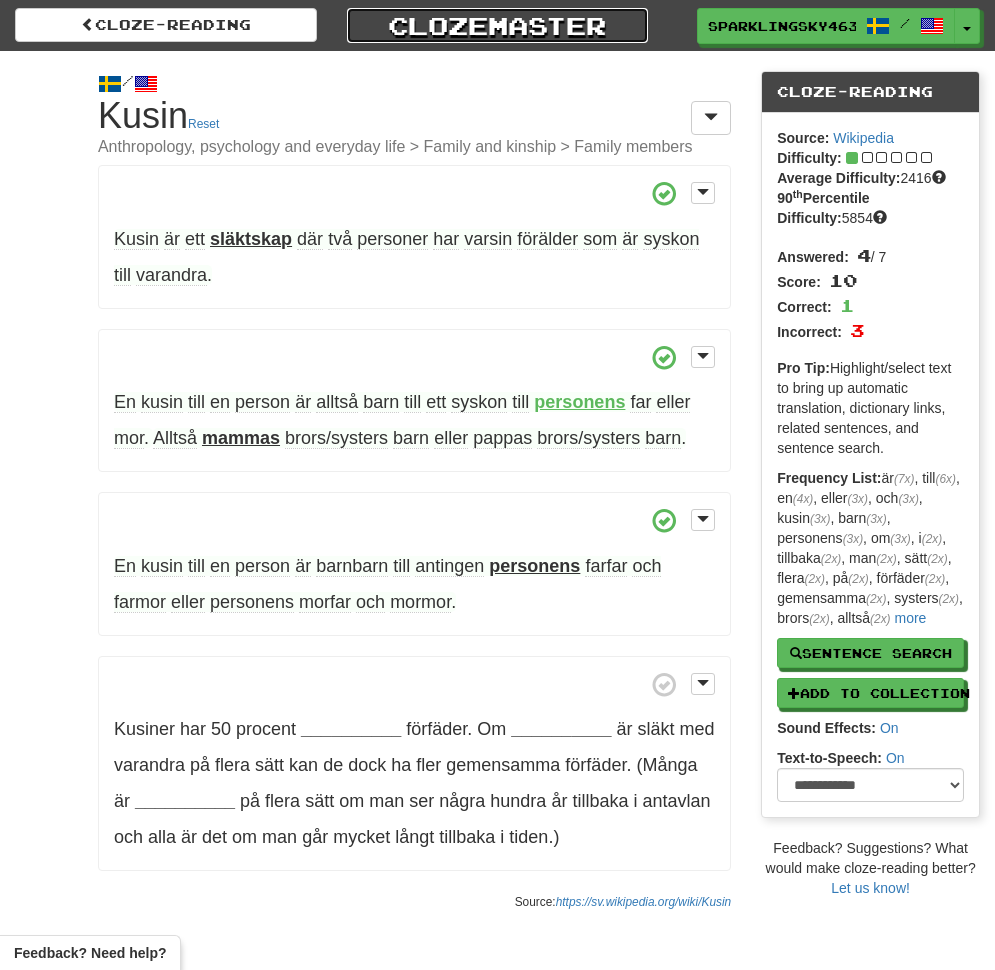 click on "Clozemaster" at bounding box center (498, 25) 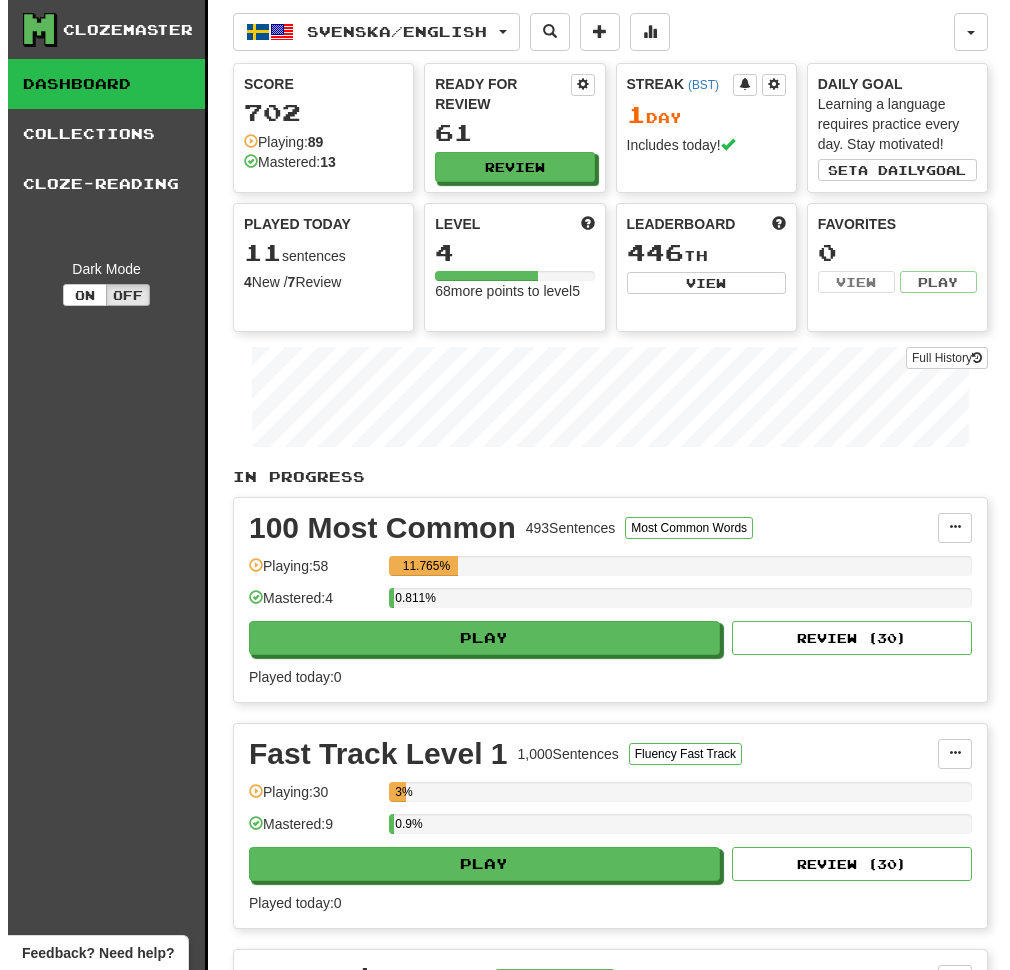 scroll, scrollTop: 0, scrollLeft: 0, axis: both 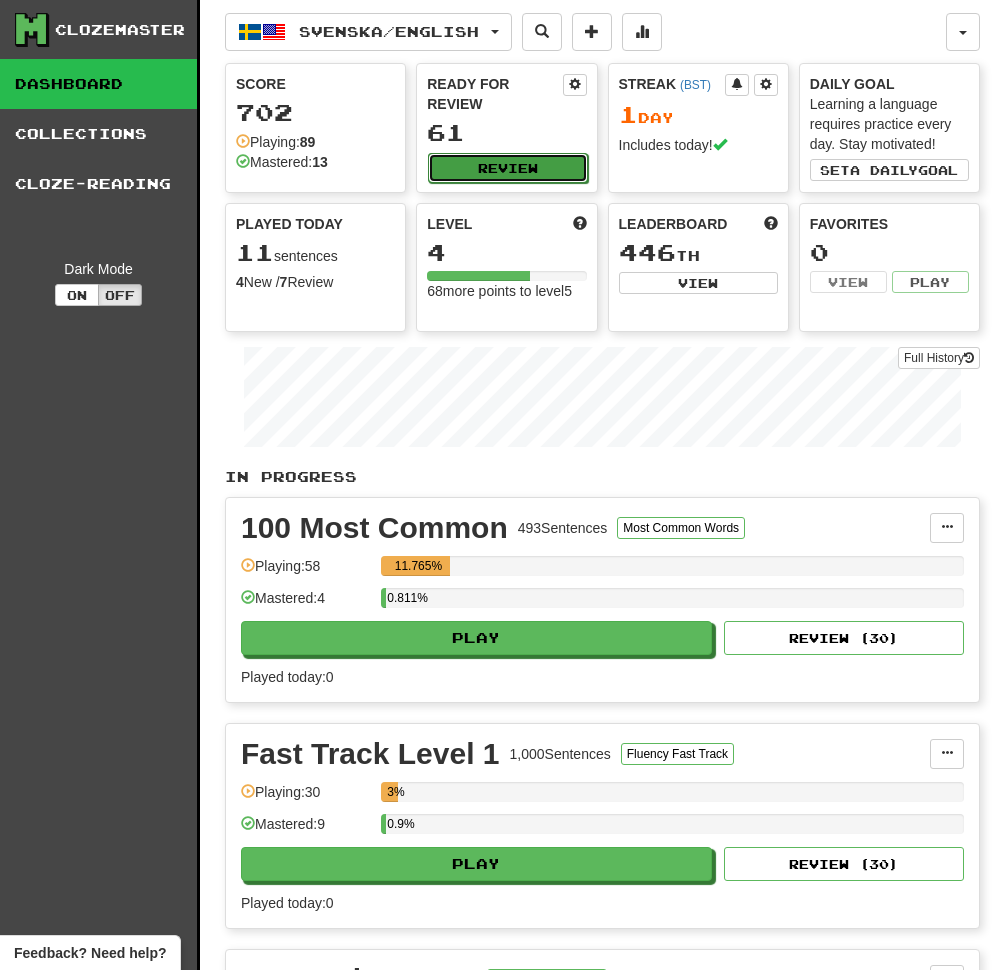 click on "Review" at bounding box center (507, 168) 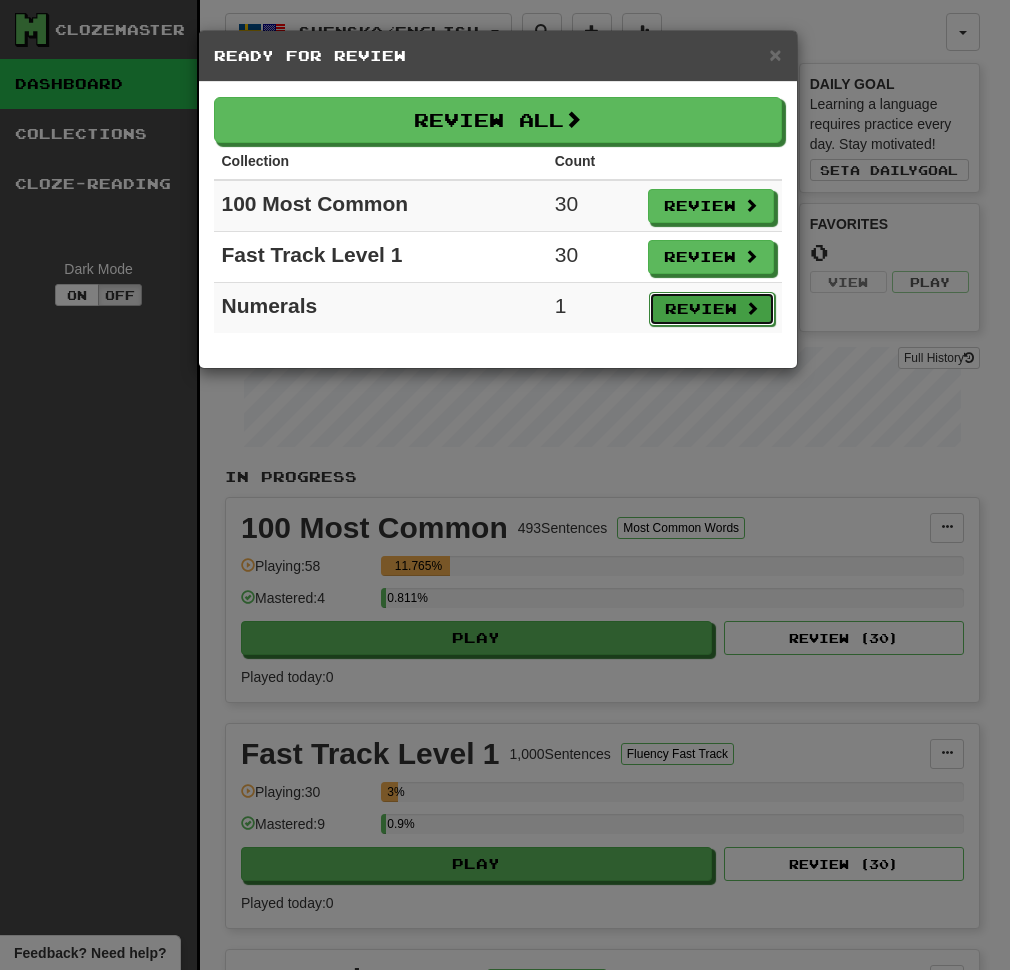 click on "Review" at bounding box center (712, 309) 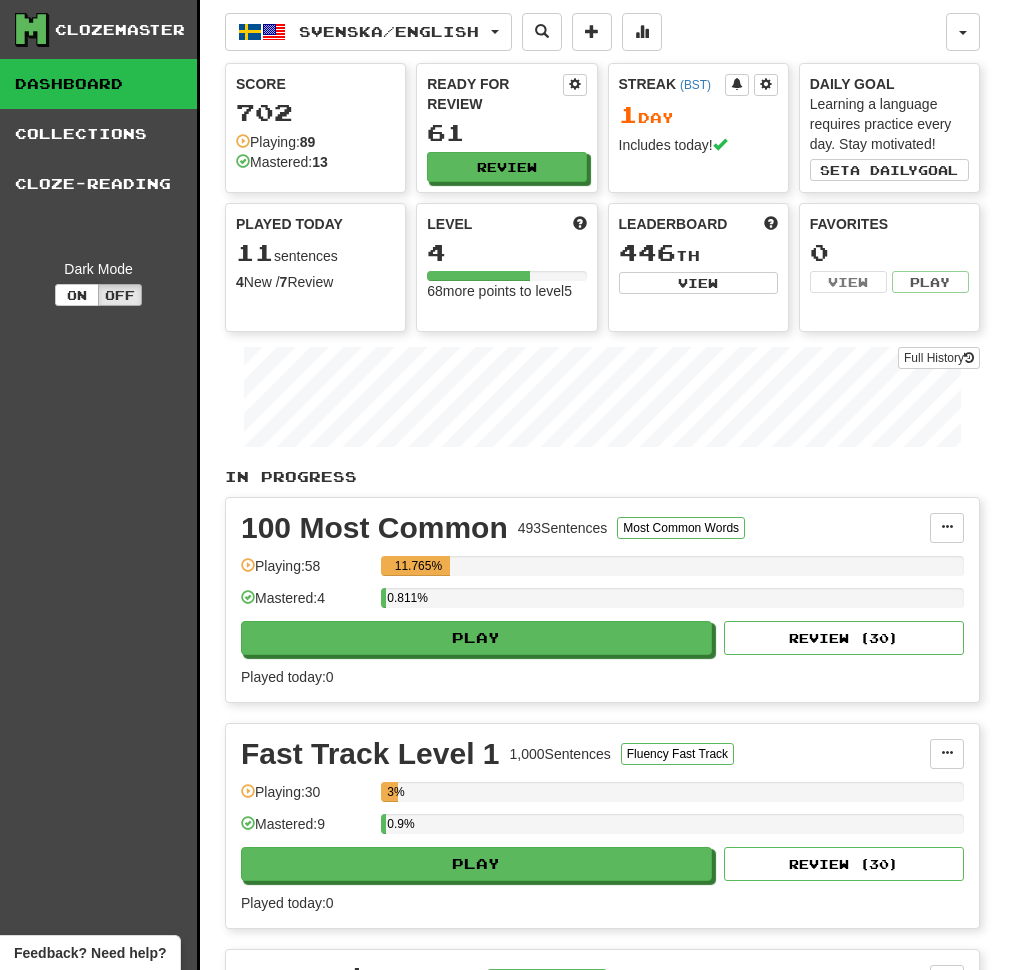 select on "**" 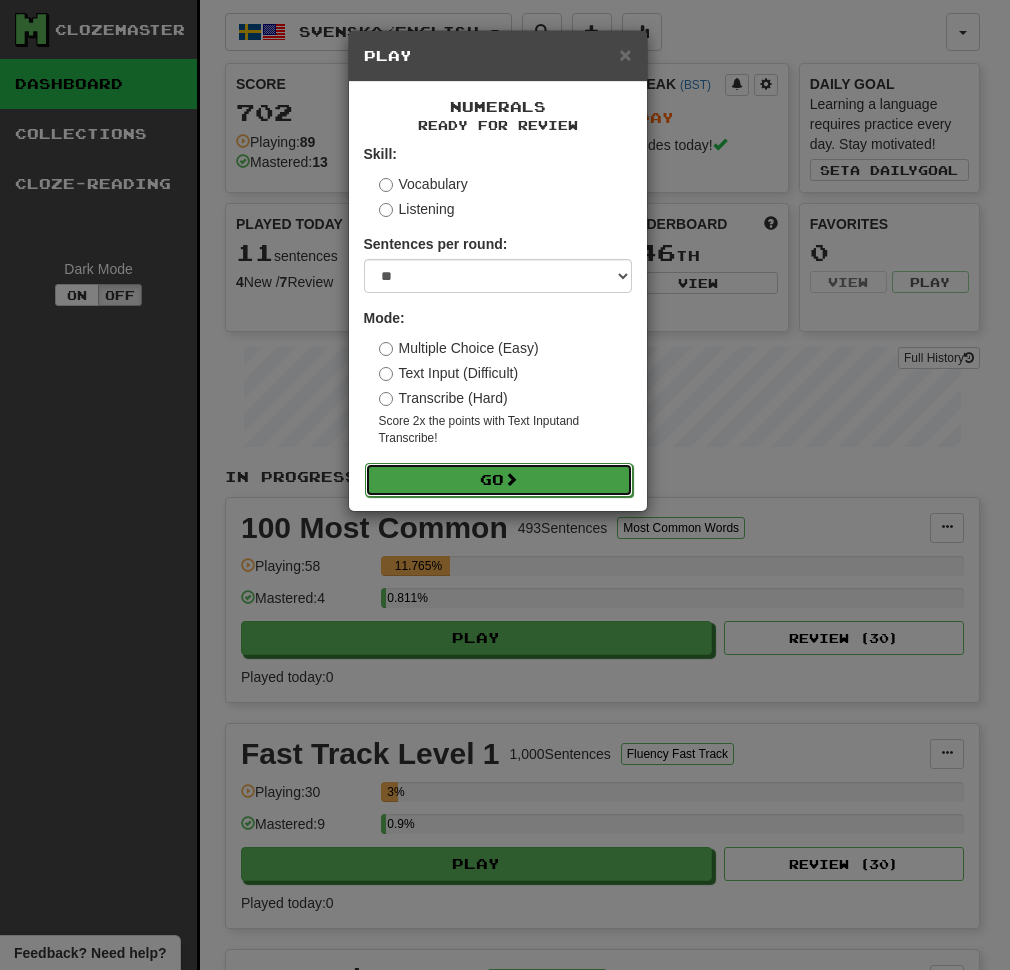 click on "Go" at bounding box center [499, 480] 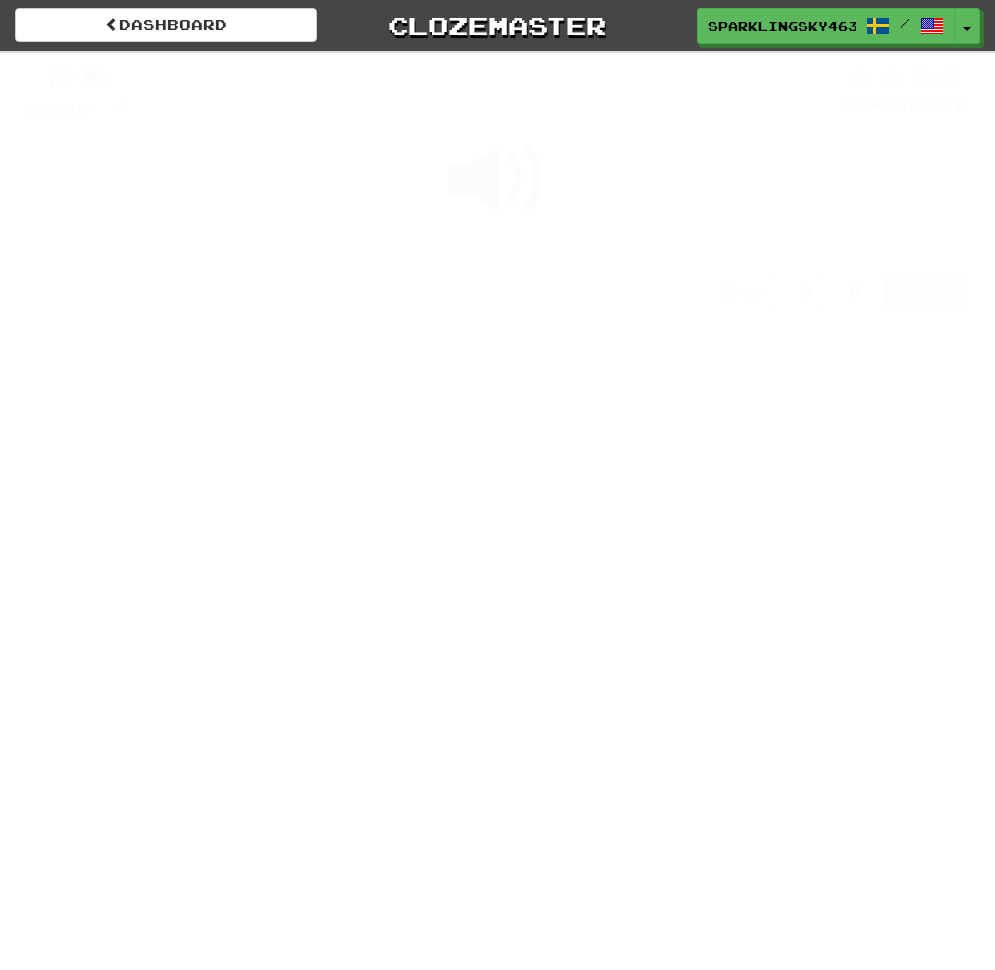scroll, scrollTop: 0, scrollLeft: 0, axis: both 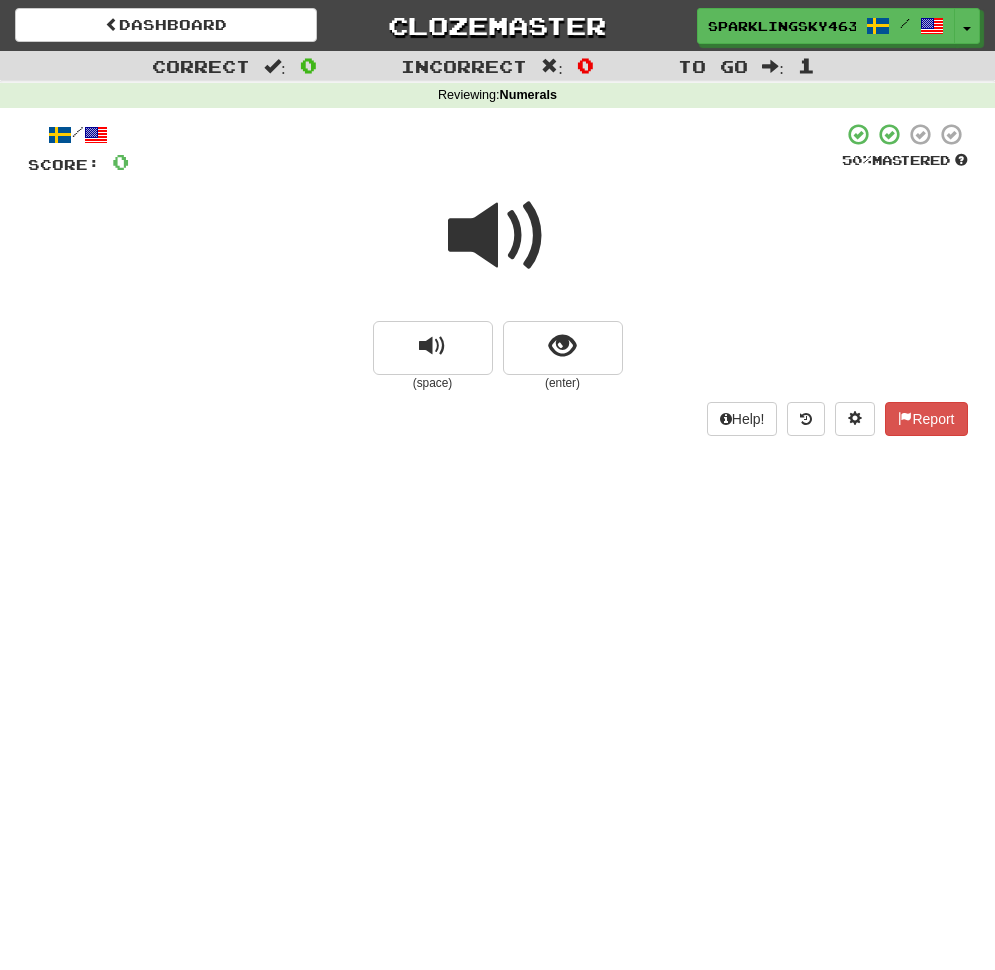 click at bounding box center (498, 236) 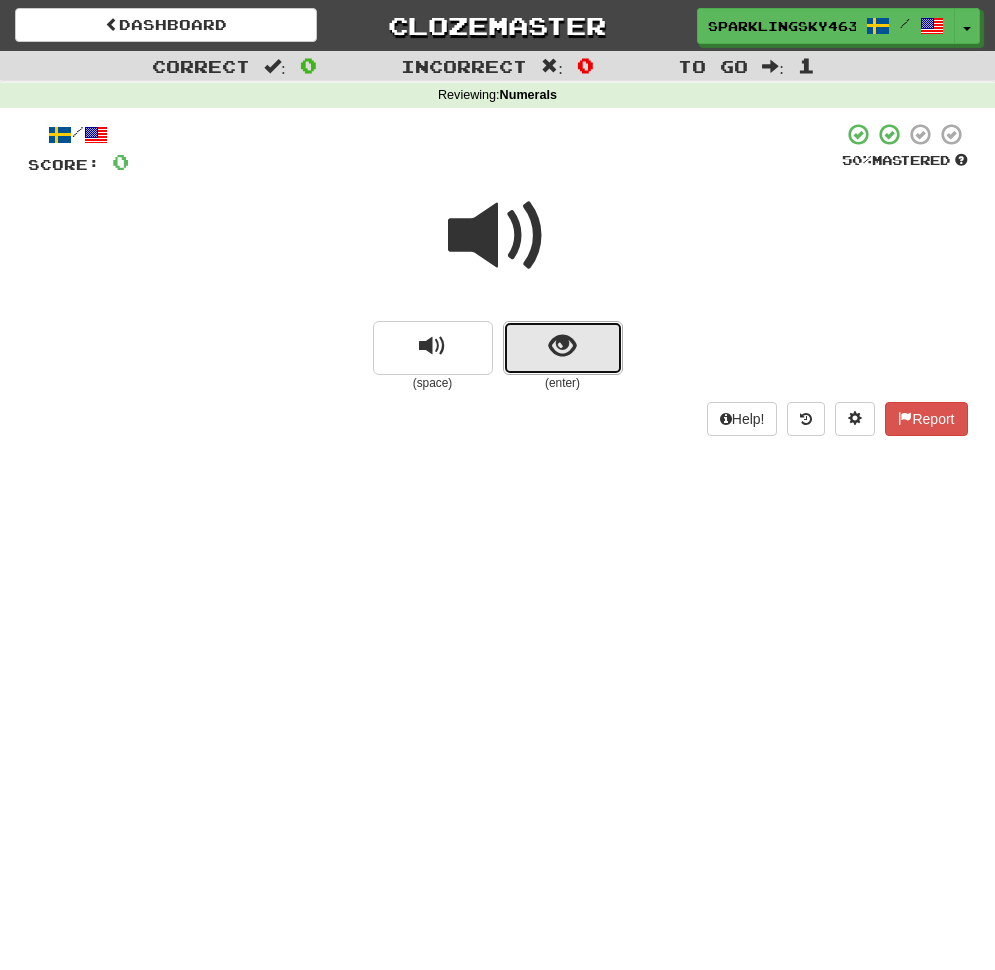 click at bounding box center [562, 346] 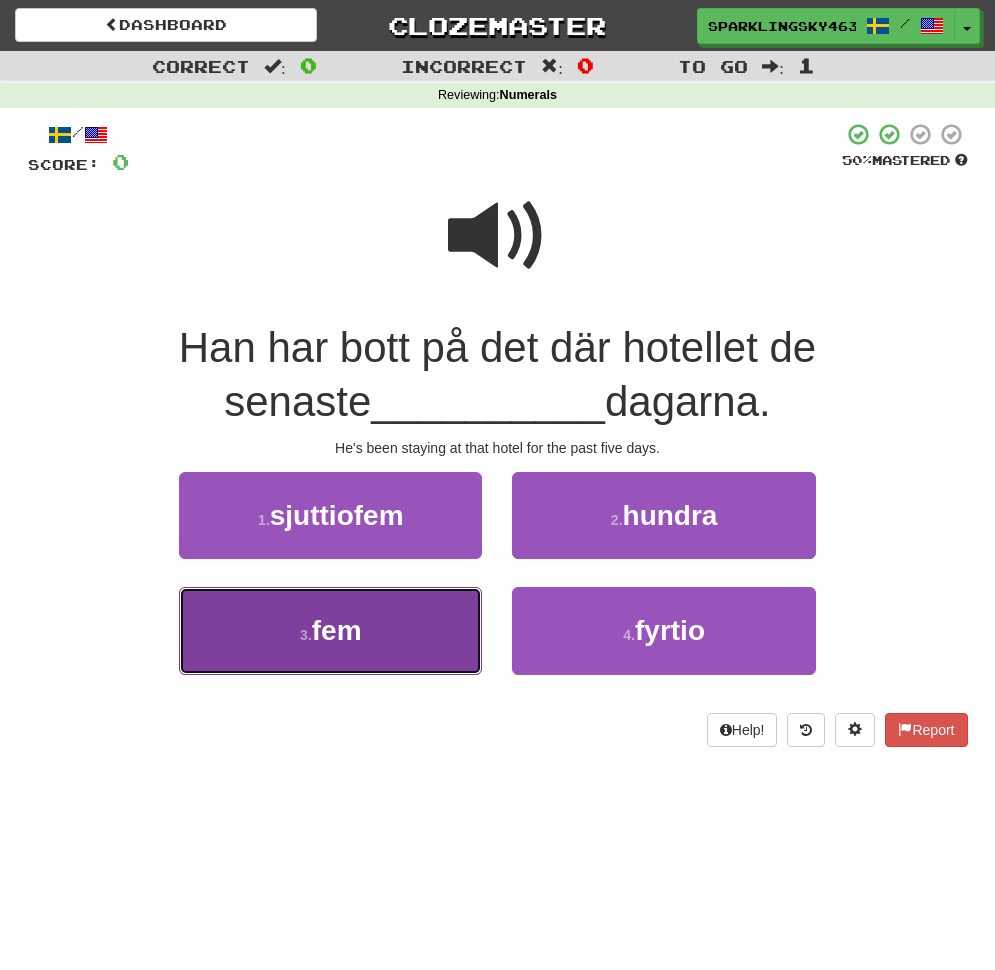 click on "3 .  fem" at bounding box center [330, 630] 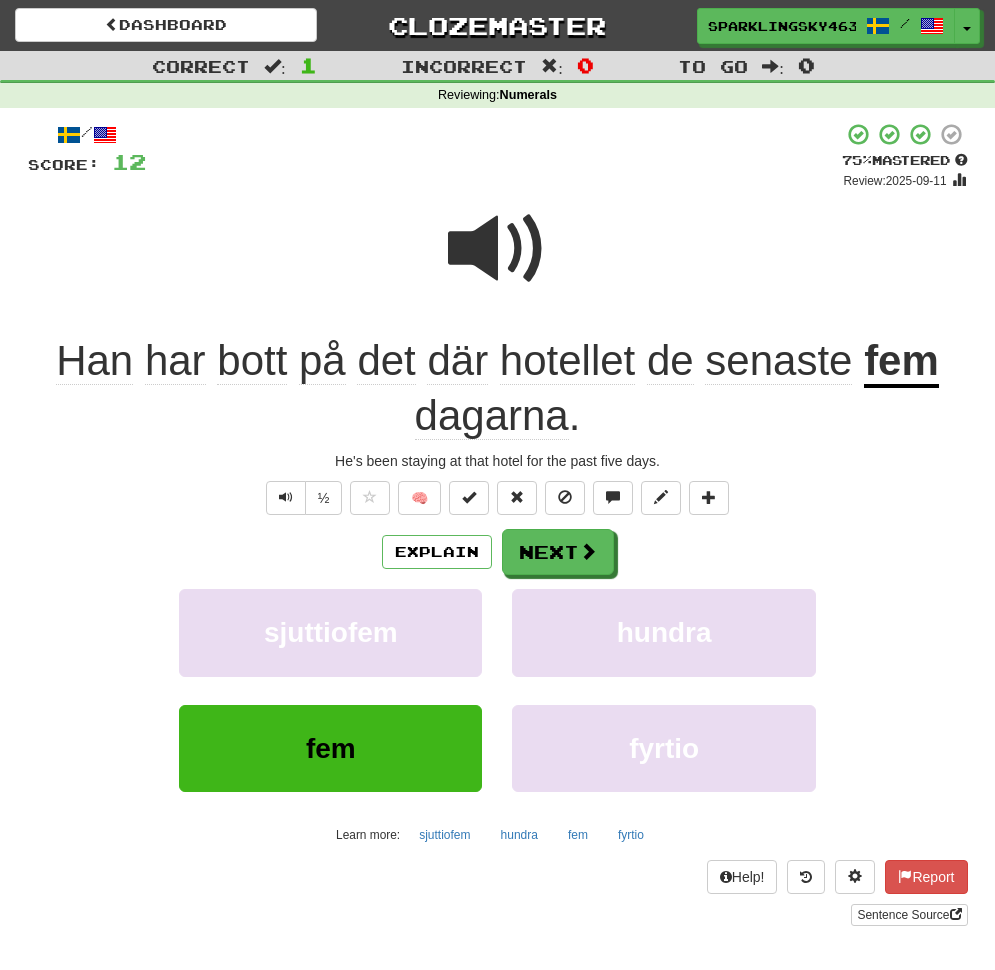 click on "dagarna" at bounding box center [492, 416] 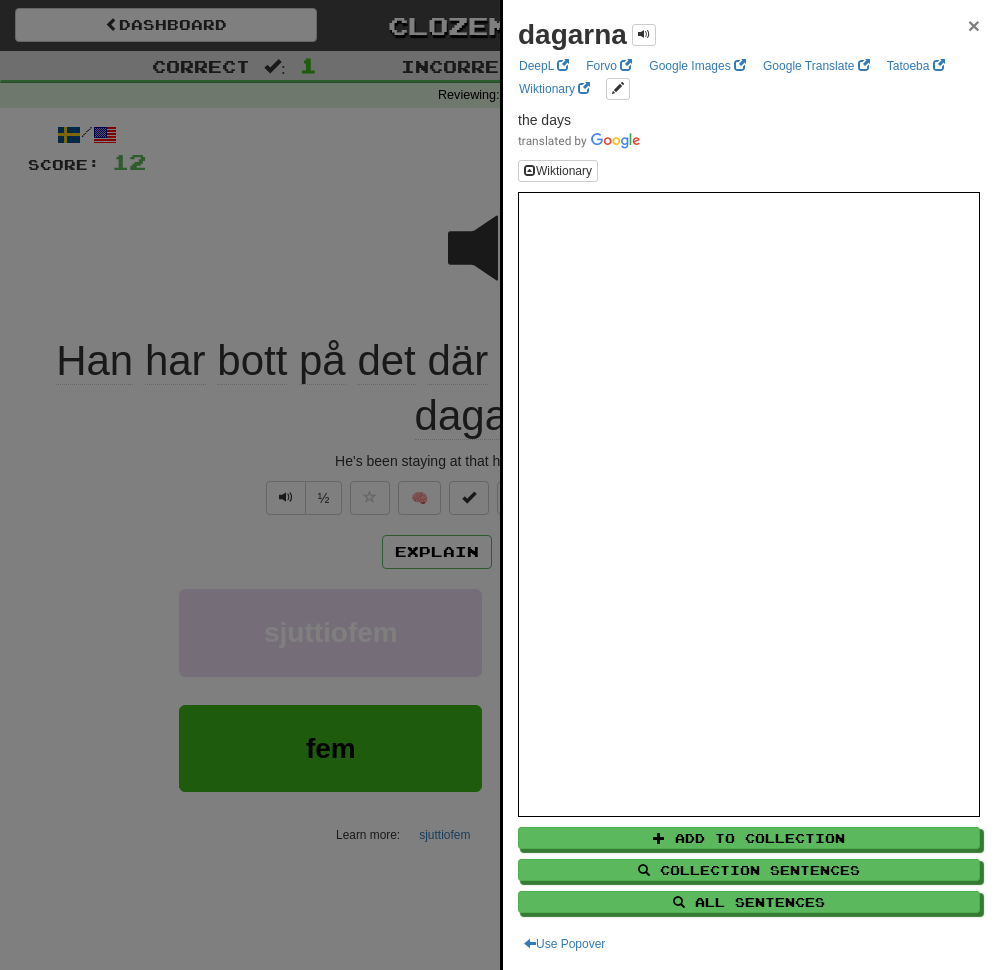 click on "×" at bounding box center [974, 25] 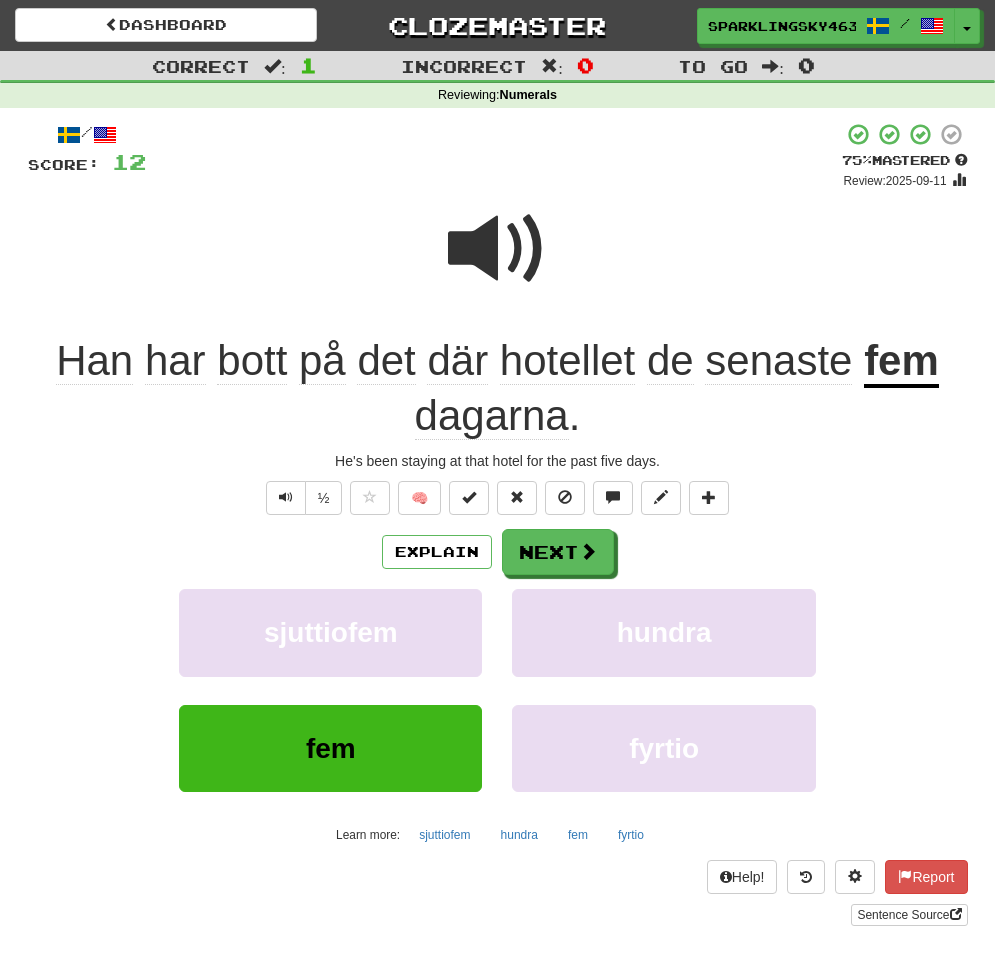 click at bounding box center [498, 249] 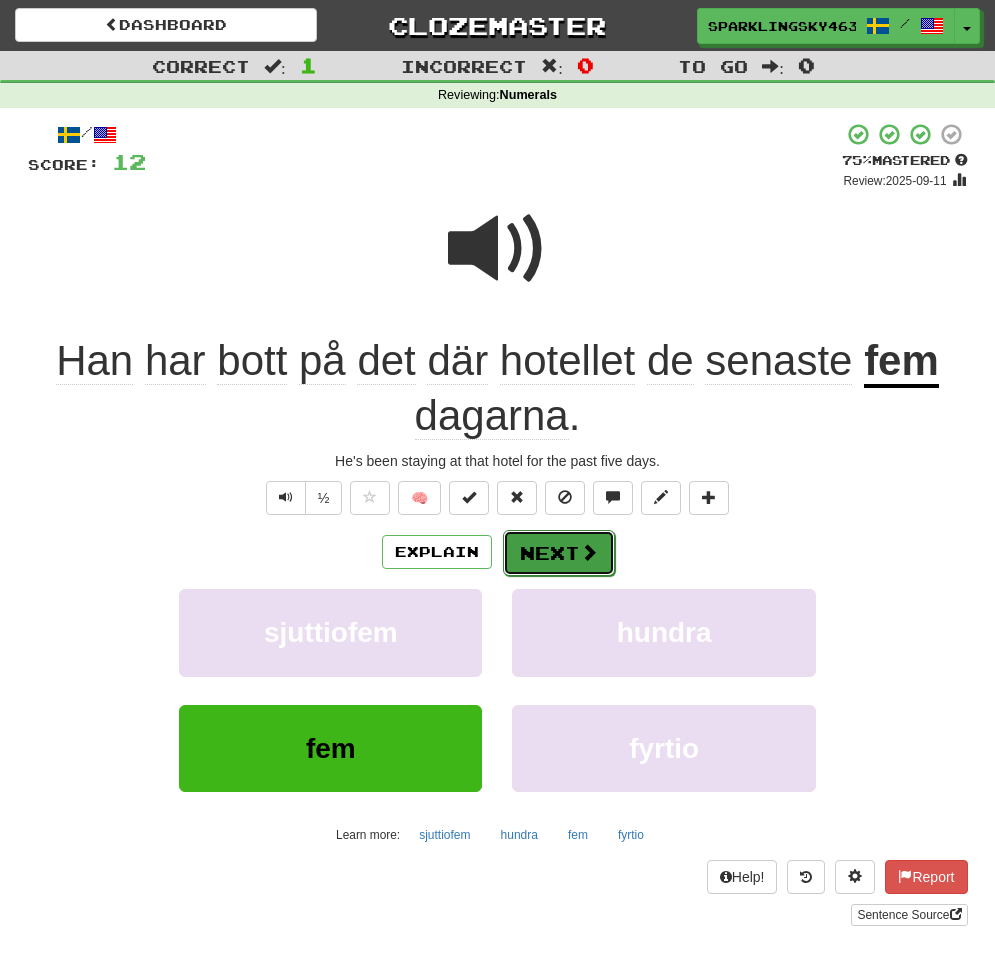 click on "Next" at bounding box center (559, 553) 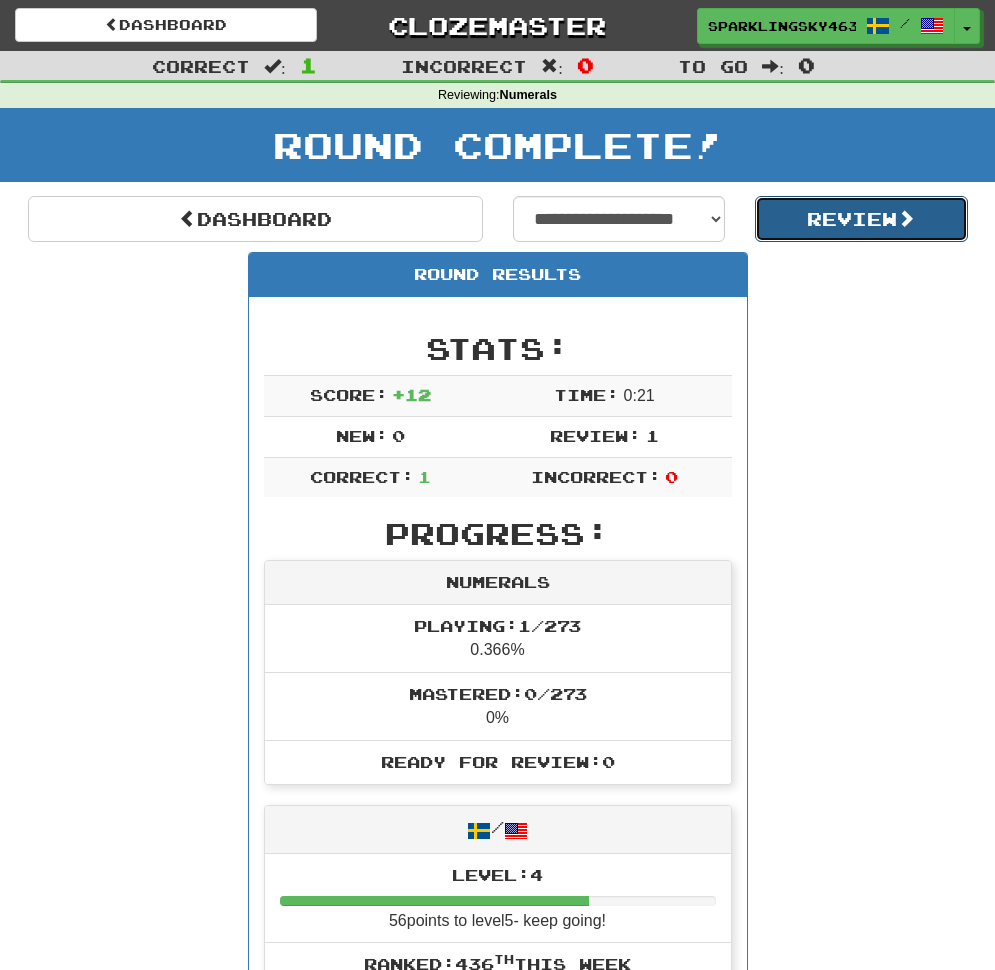 click on "Review" at bounding box center [861, 219] 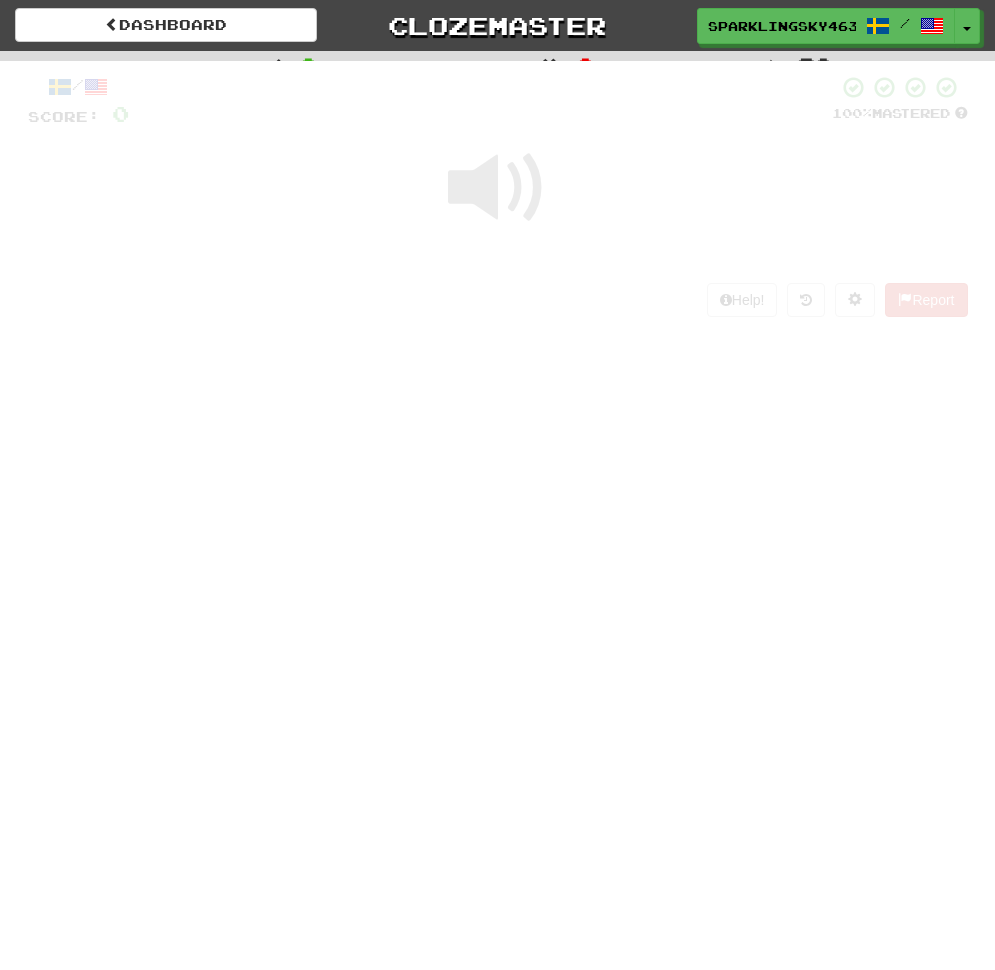scroll, scrollTop: 0, scrollLeft: 0, axis: both 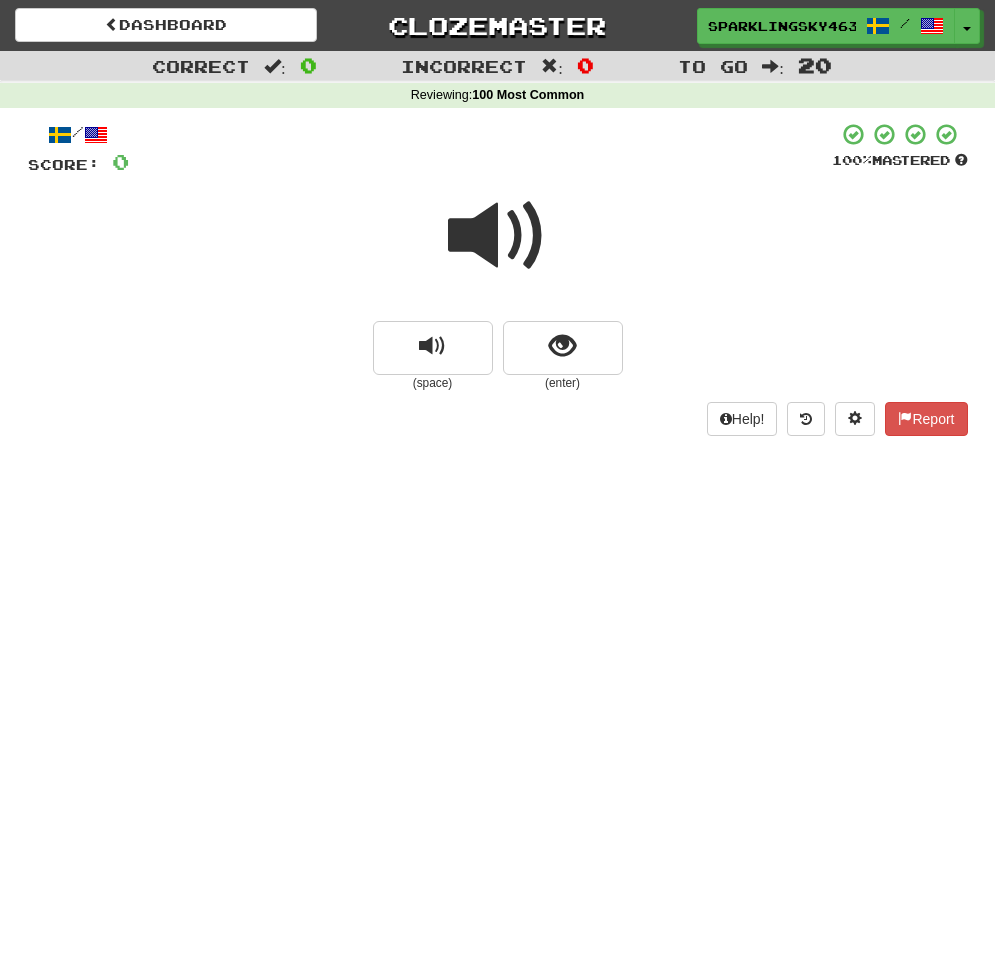 click at bounding box center [498, 236] 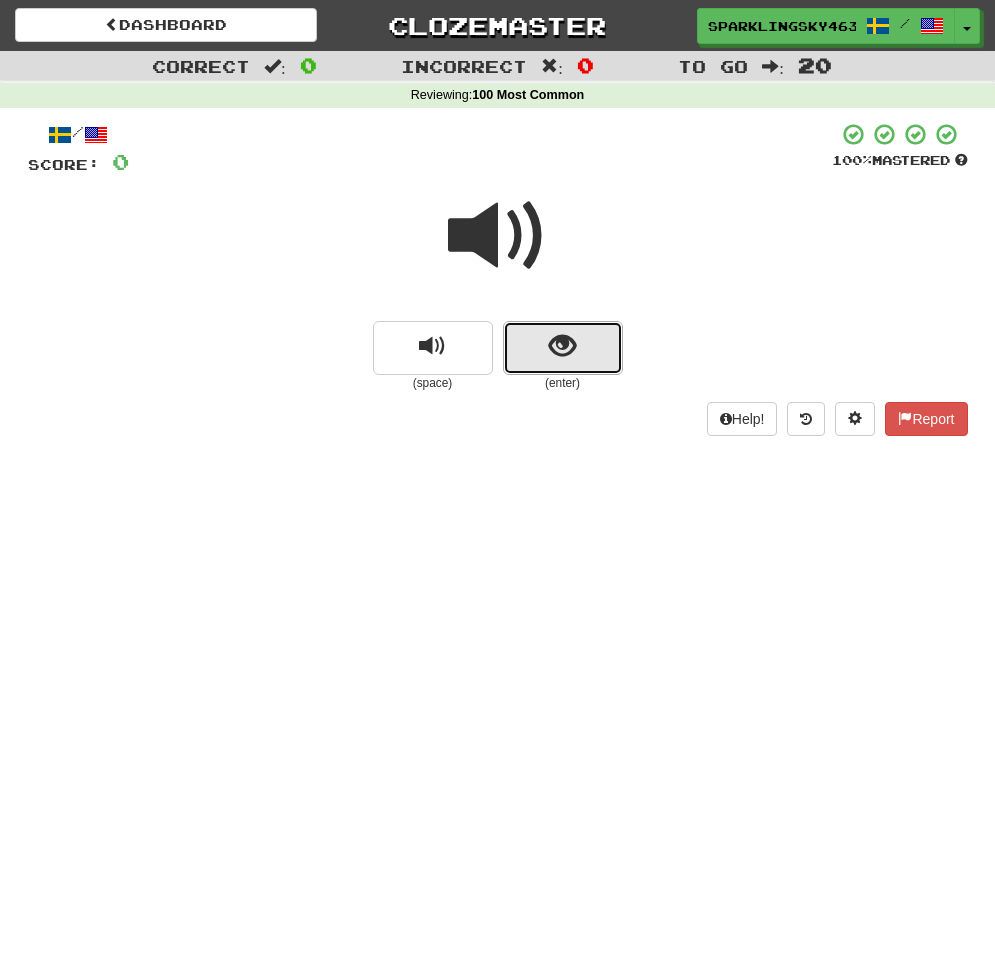 click at bounding box center [563, 348] 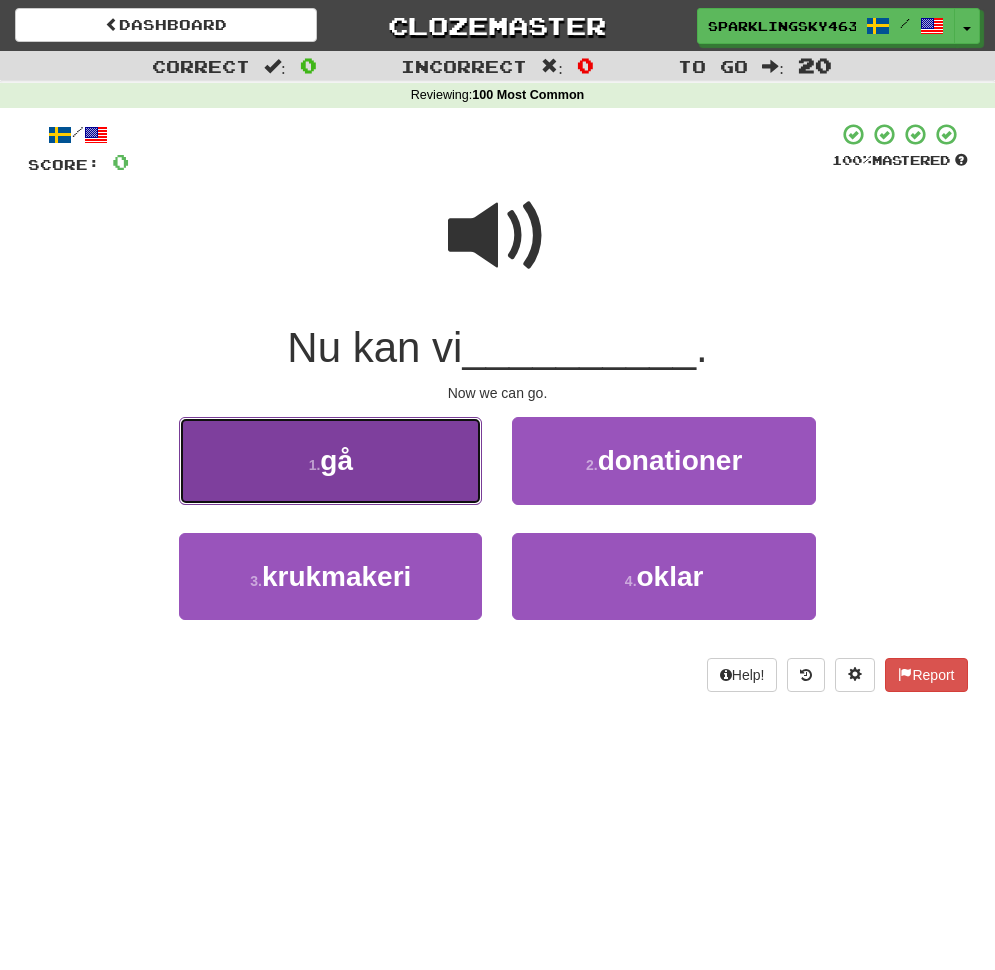 click on "1 .  gå" at bounding box center [330, 460] 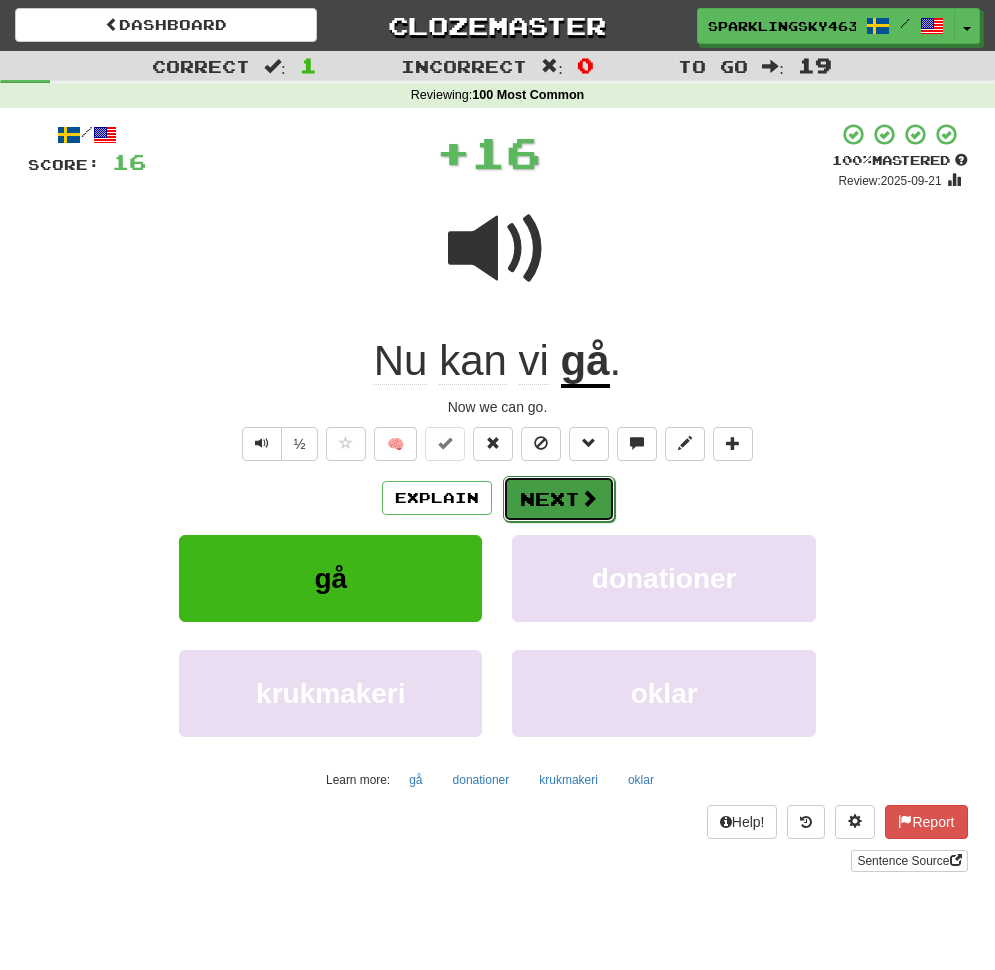 click on "Next" at bounding box center [559, 499] 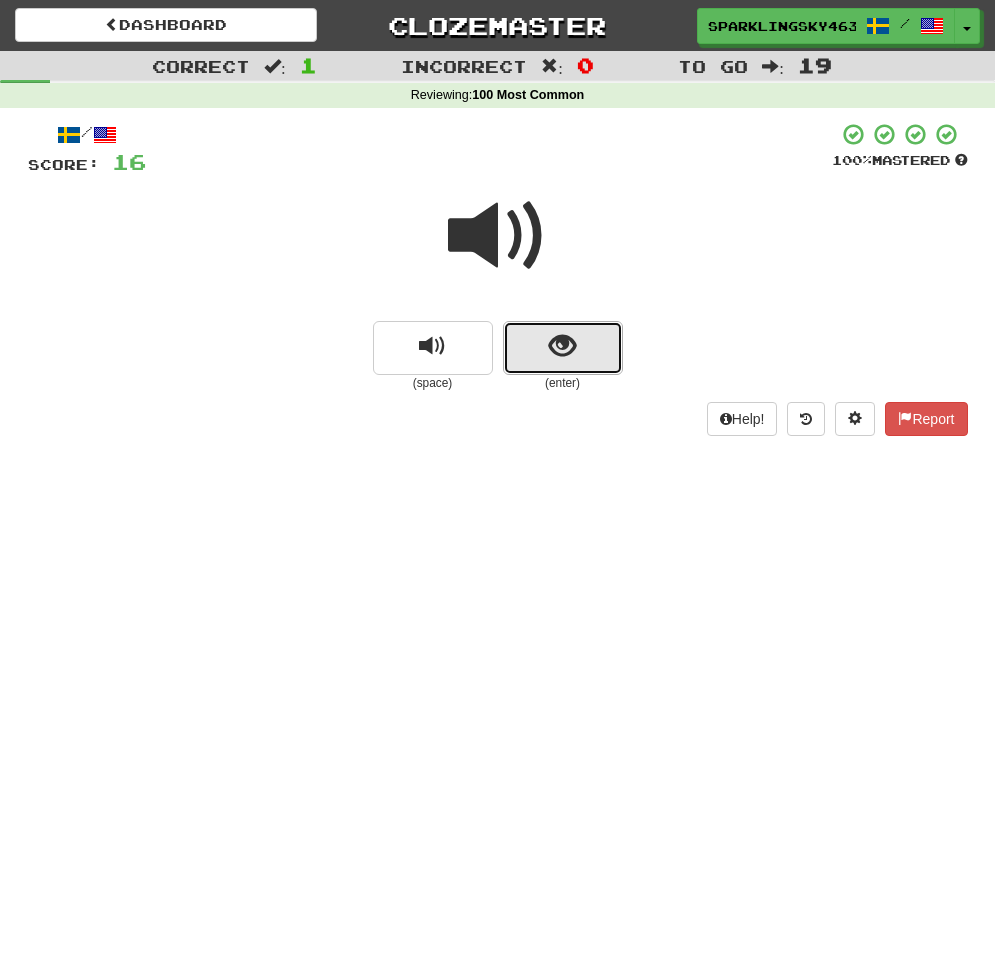click at bounding box center (563, 348) 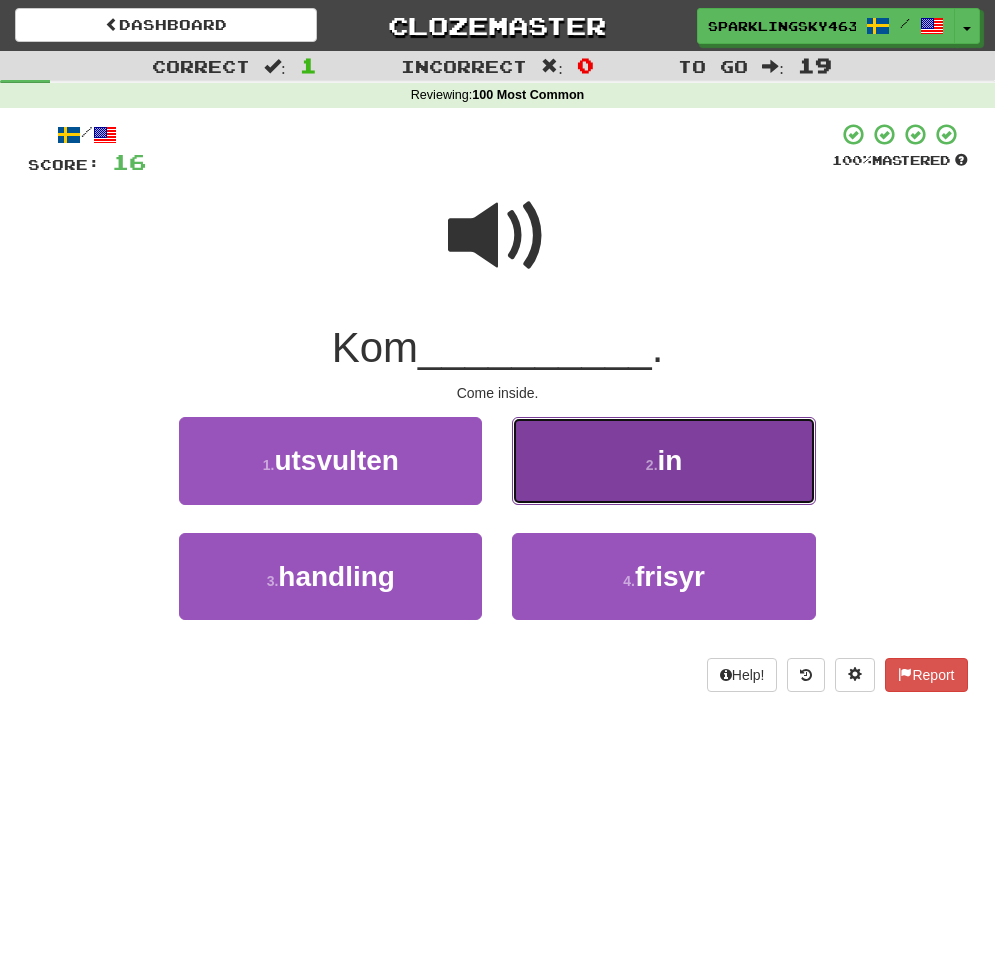 click on "2 .  in" at bounding box center [663, 460] 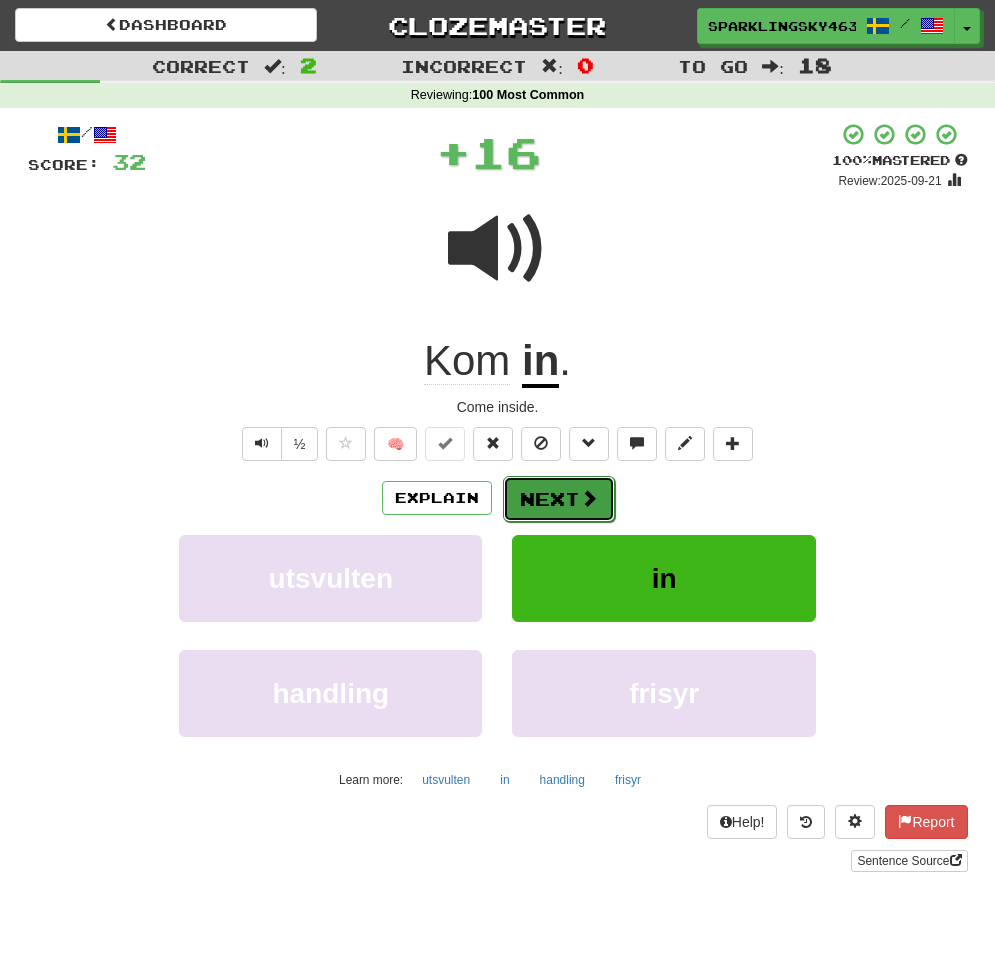 click on "Next" at bounding box center [559, 499] 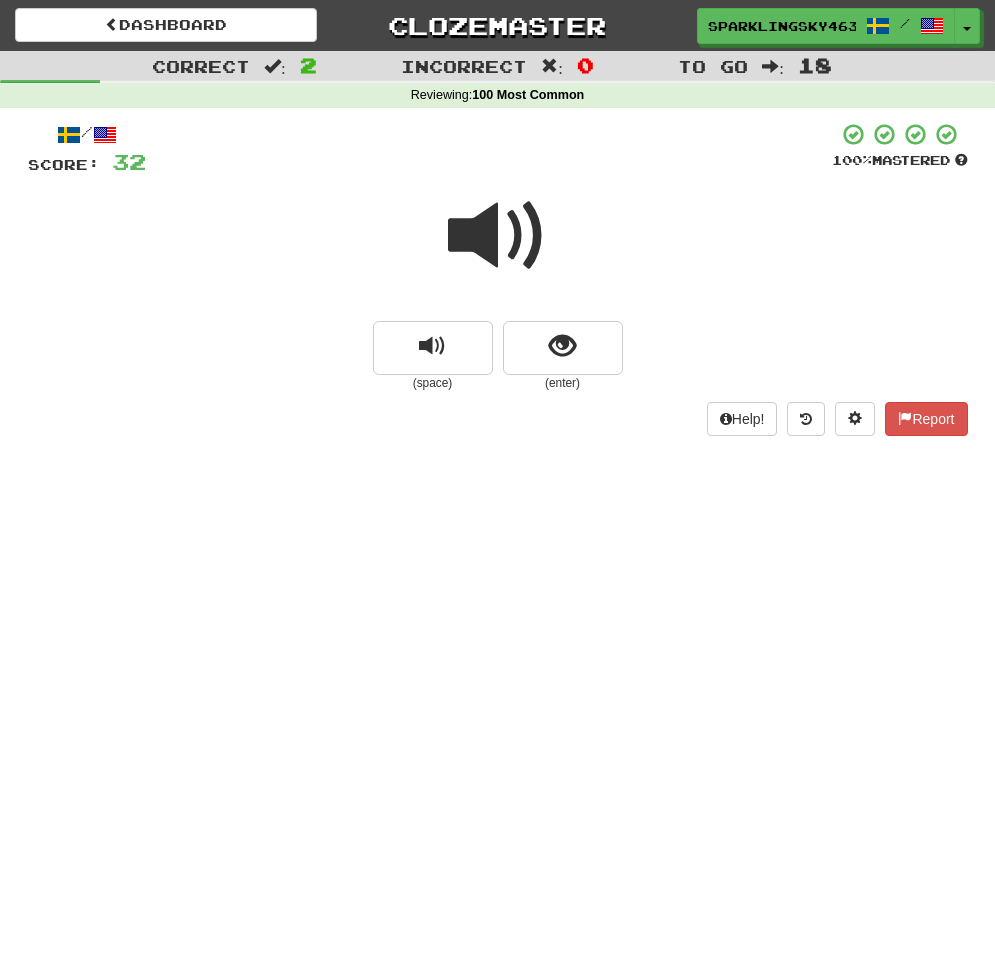 click at bounding box center (498, 236) 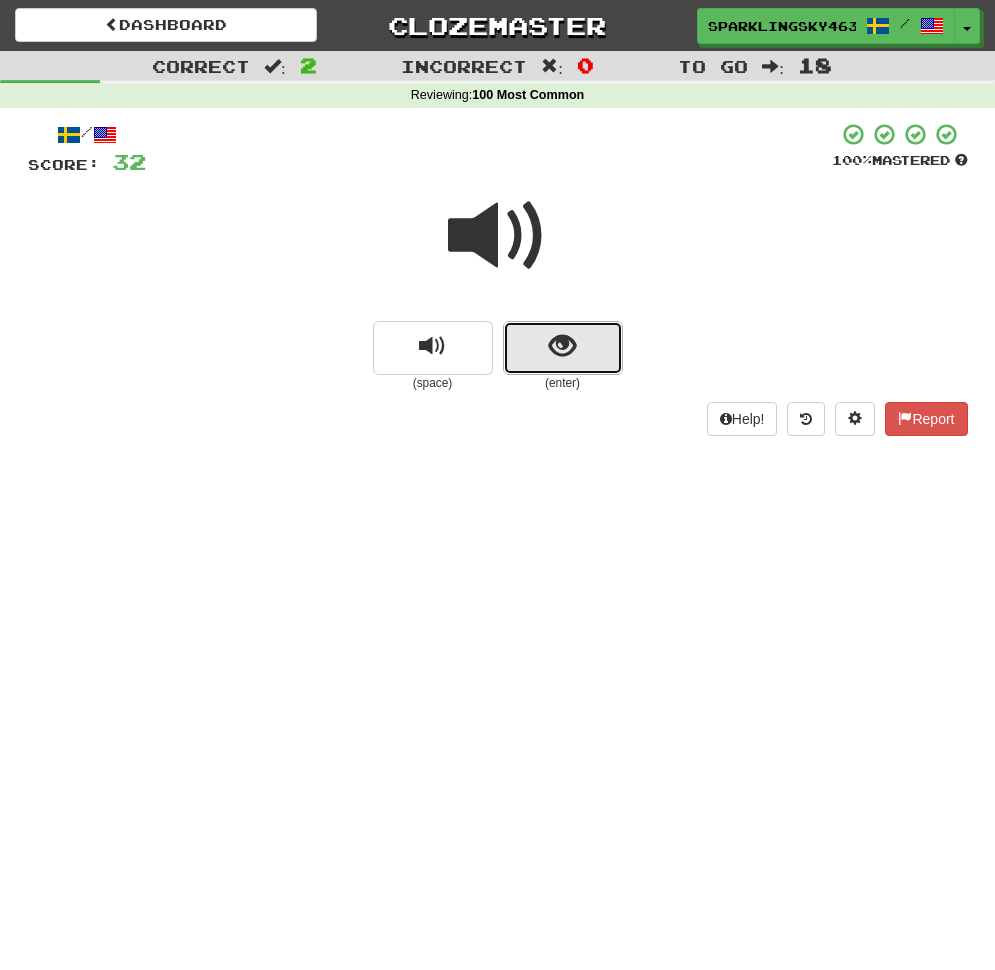 click at bounding box center [562, 346] 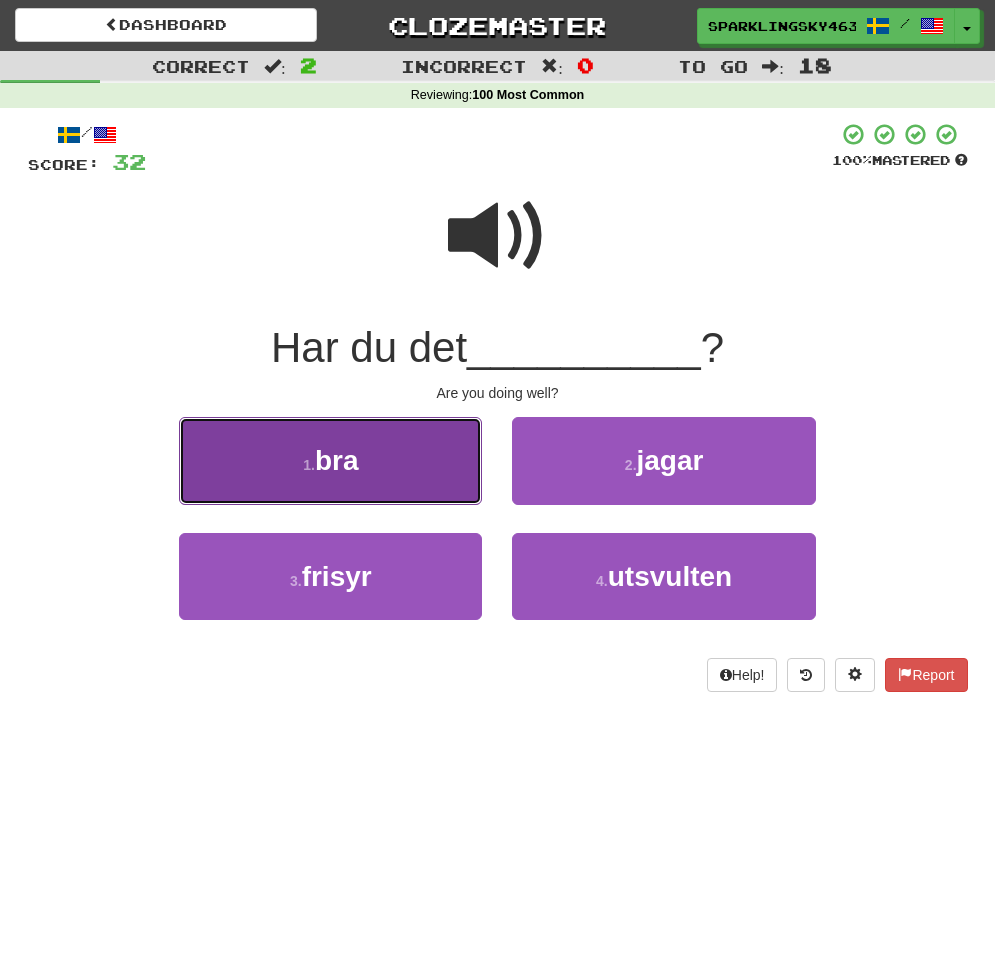 click on "1 .  bra" at bounding box center (330, 460) 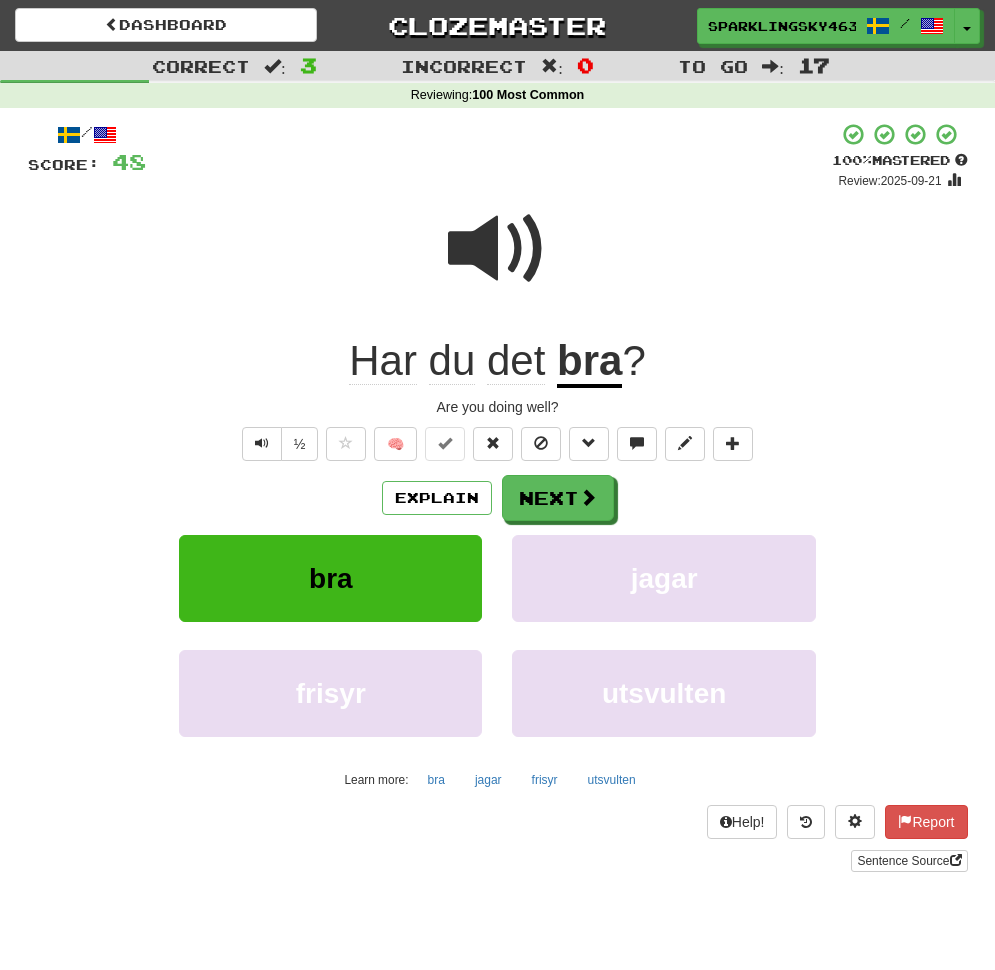 click at bounding box center [498, 249] 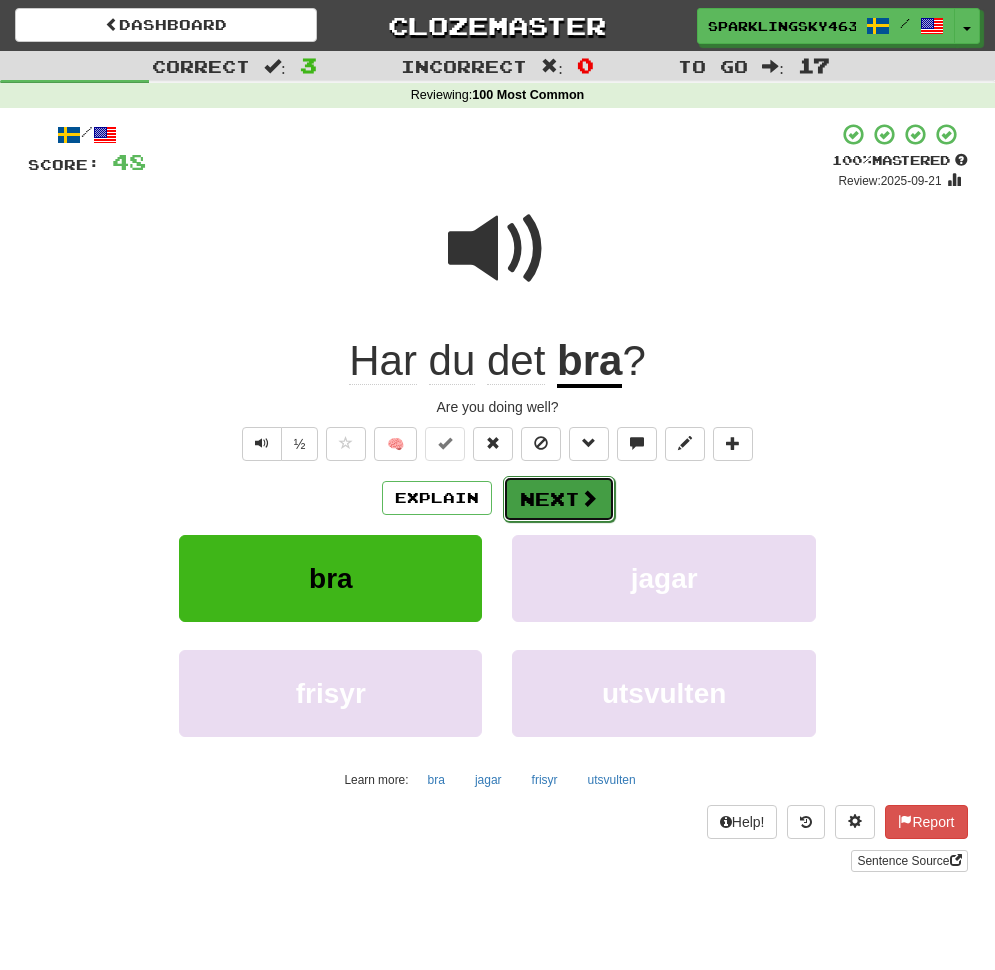 click on "Next" at bounding box center [559, 499] 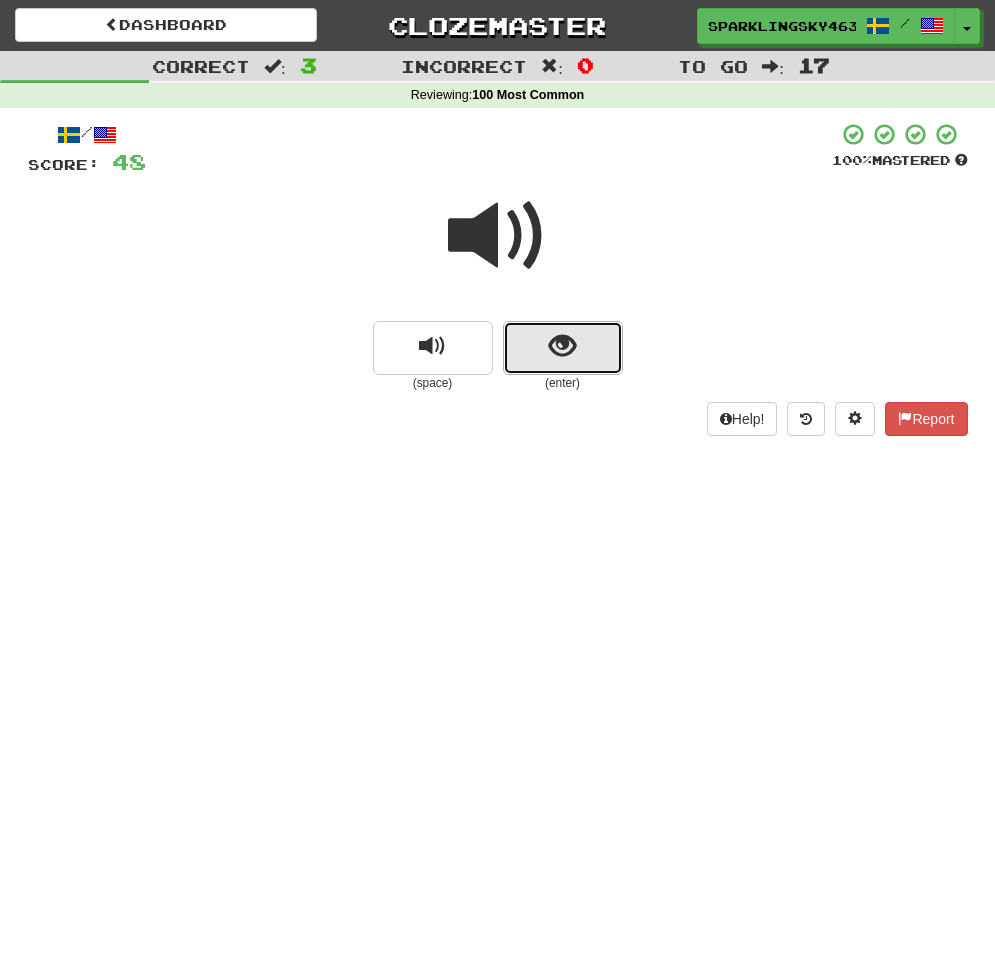 click at bounding box center (563, 348) 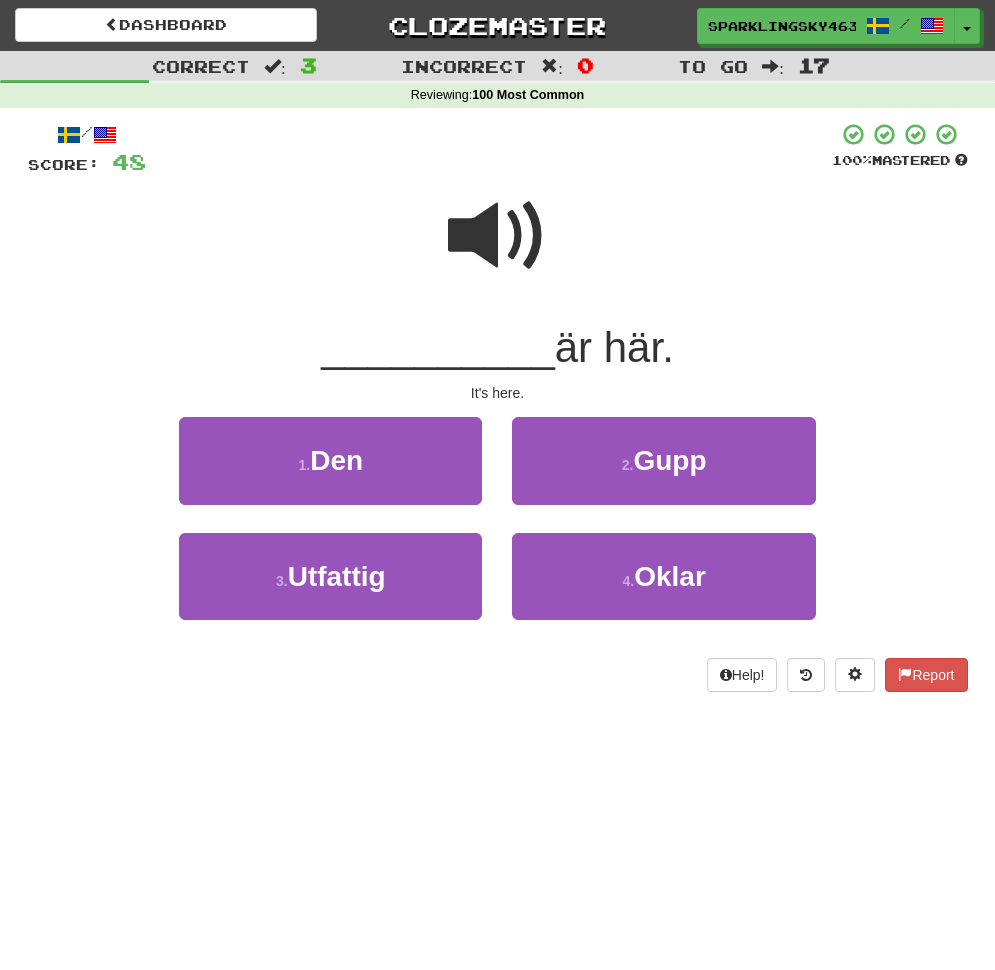 click at bounding box center (498, 236) 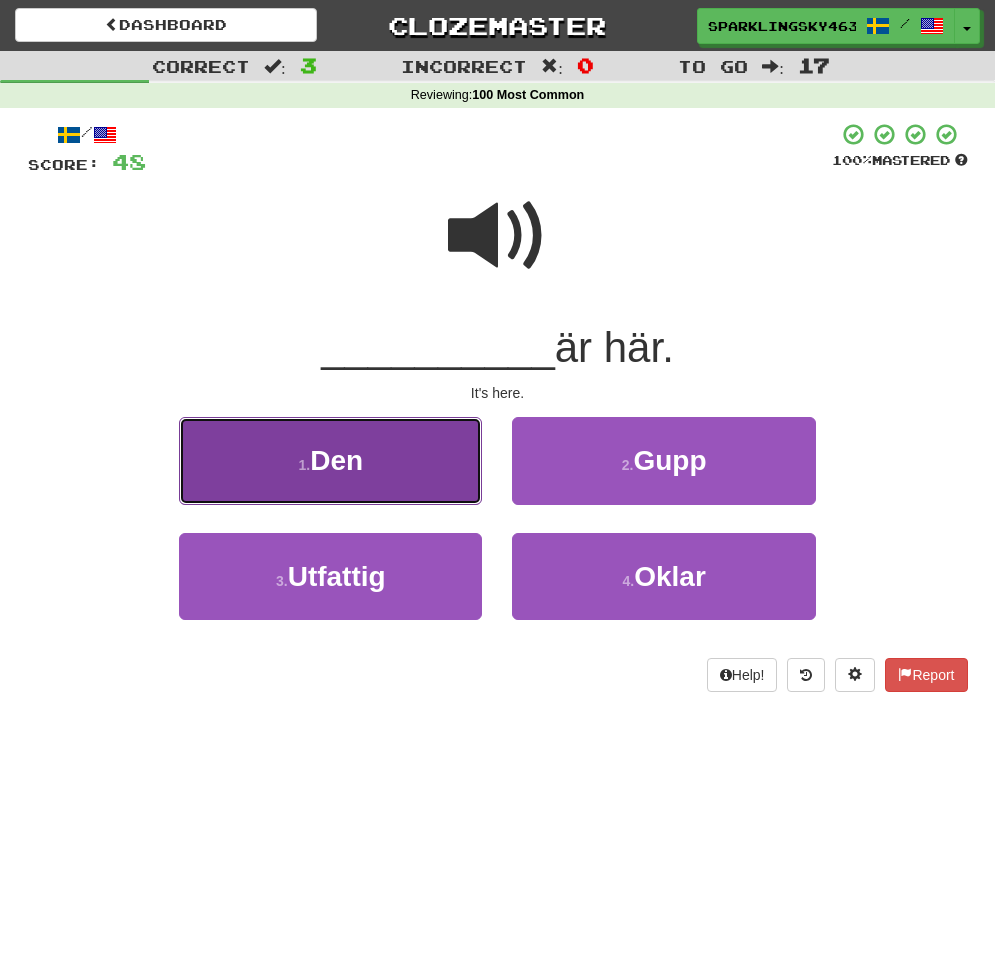 click on "1 .  Den" at bounding box center [330, 460] 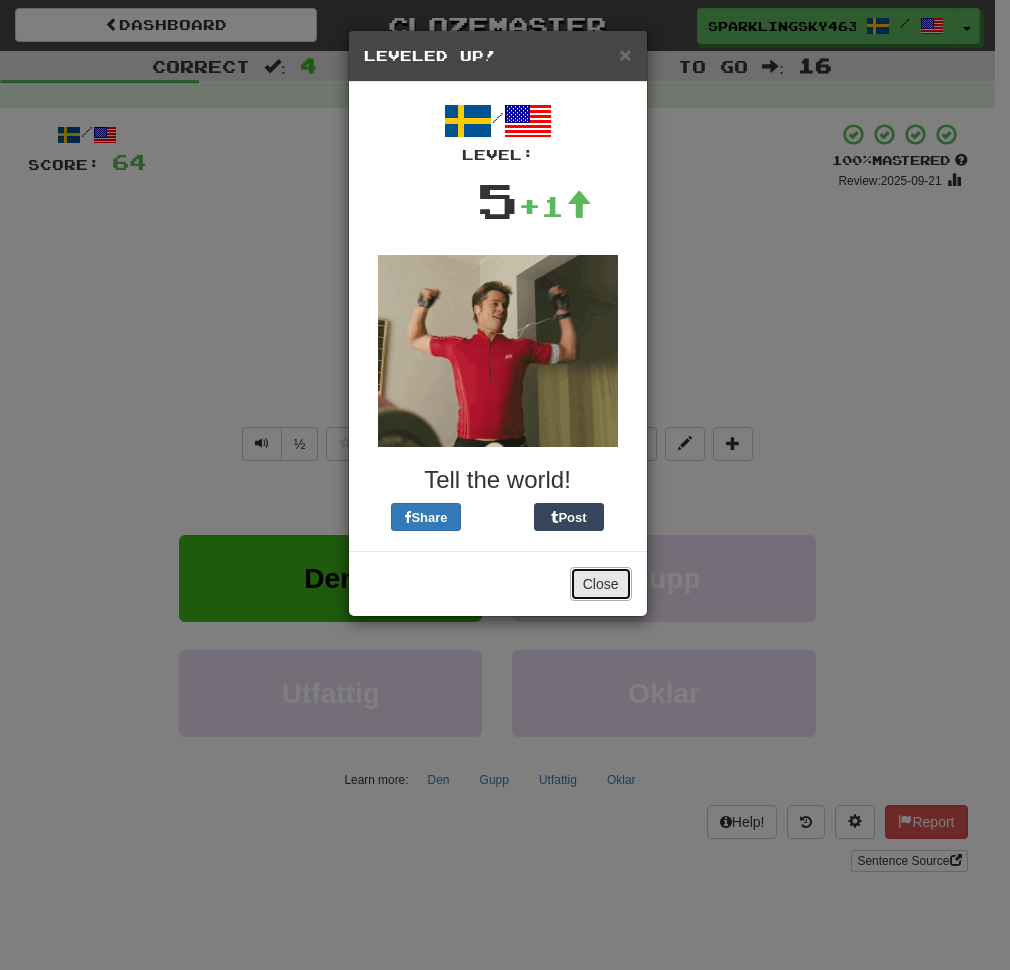 click on "Close" at bounding box center [601, 584] 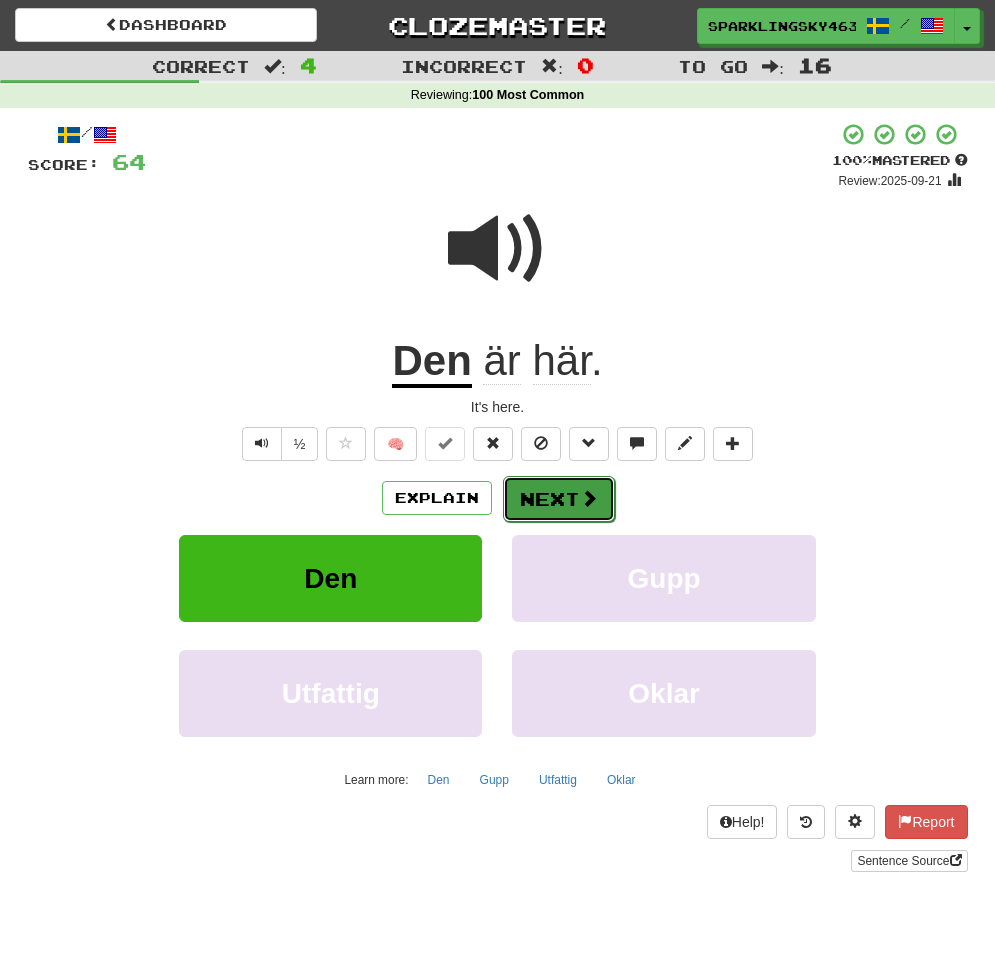 click on "Next" at bounding box center [559, 499] 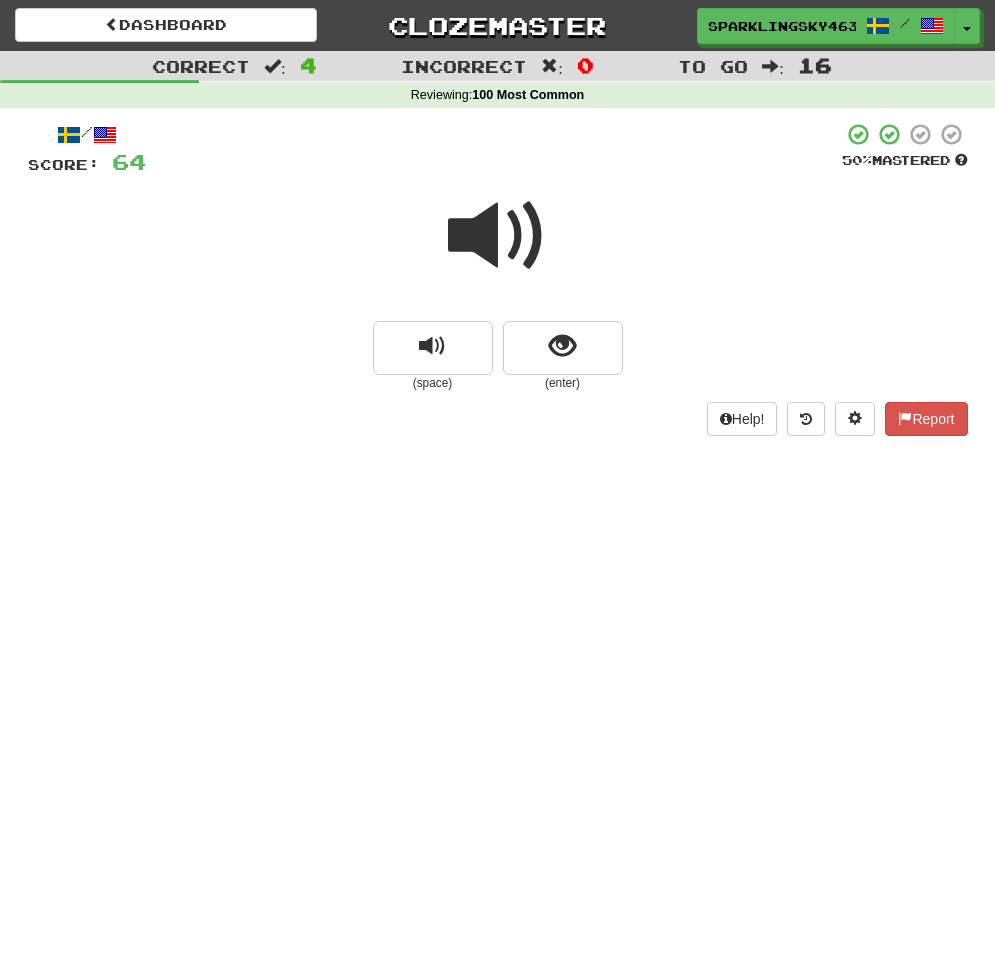 click at bounding box center [498, 236] 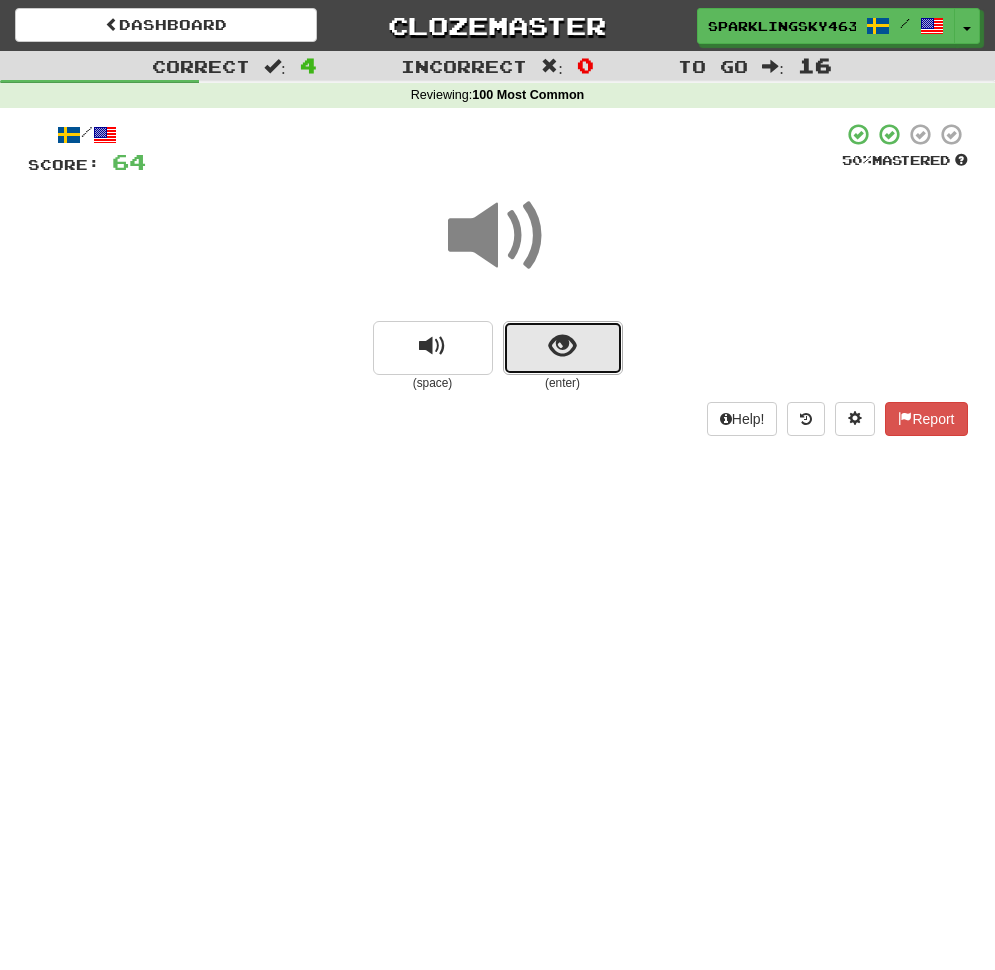click at bounding box center (562, 346) 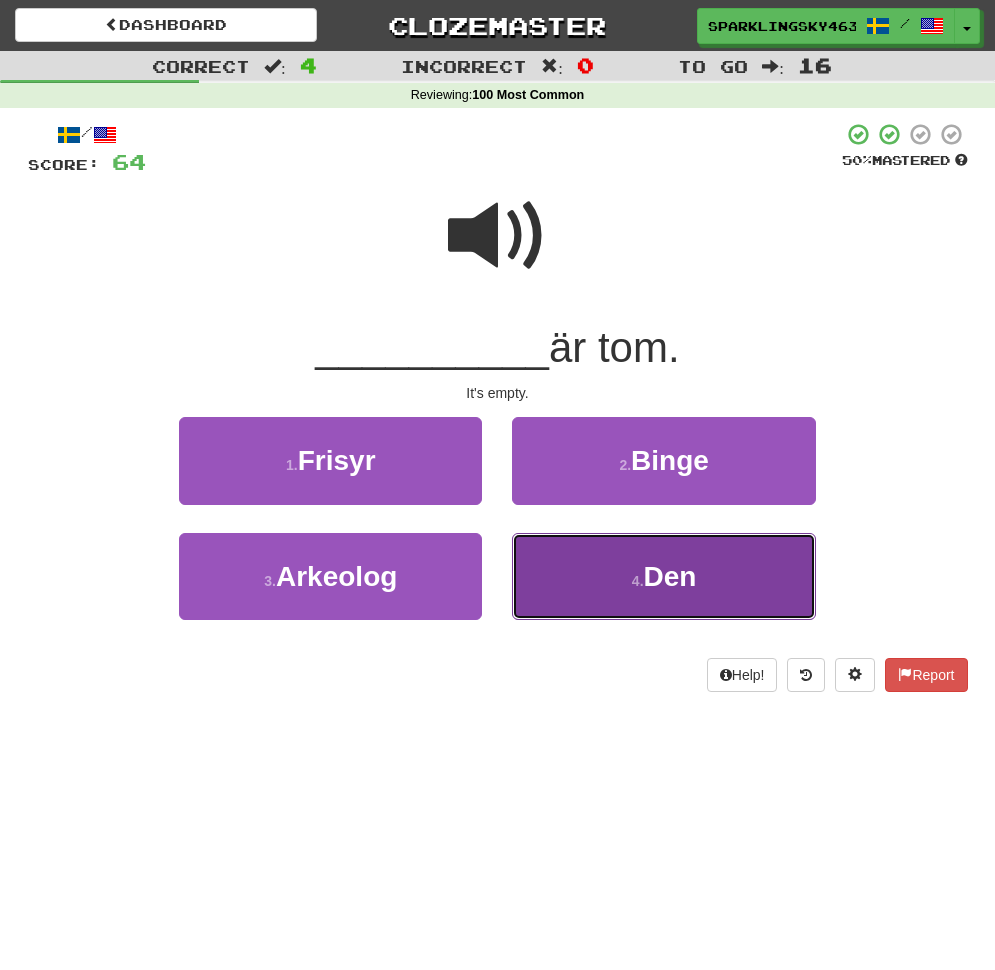 click on "Den" at bounding box center (670, 576) 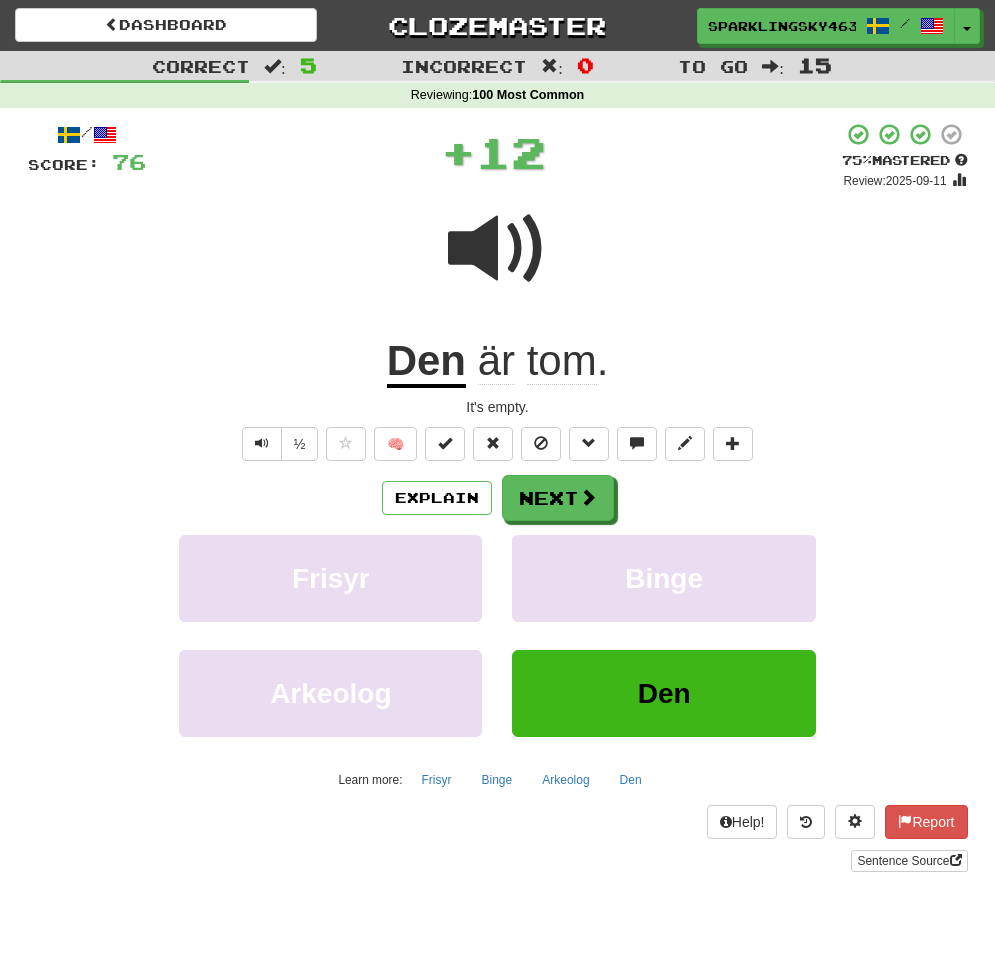 click at bounding box center [498, 249] 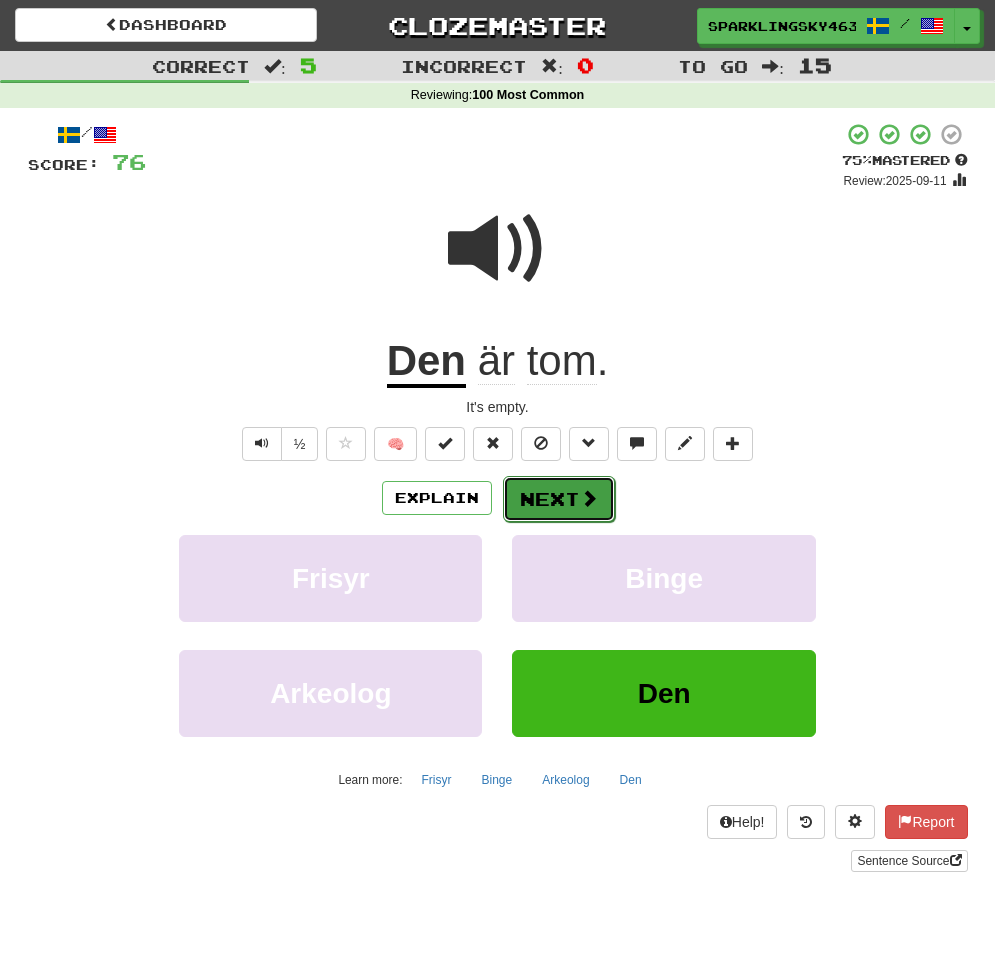 click at bounding box center [589, 498] 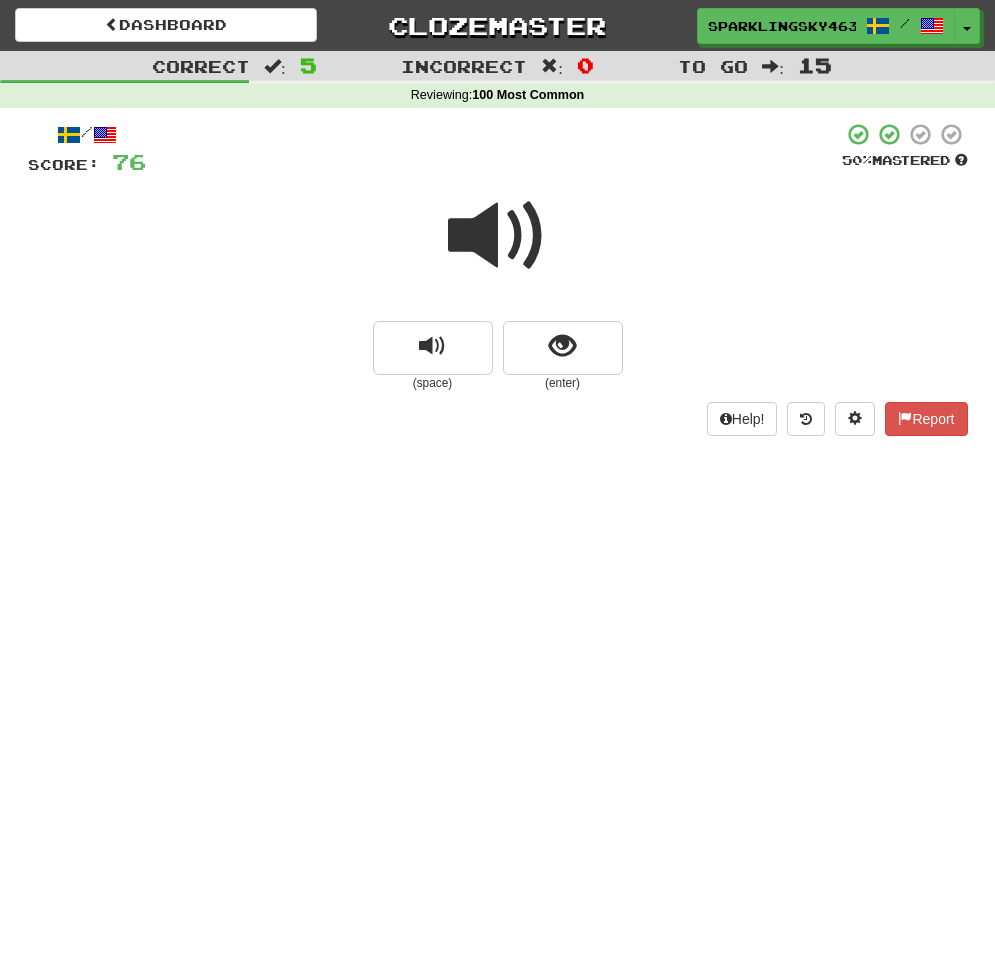 click at bounding box center [498, 236] 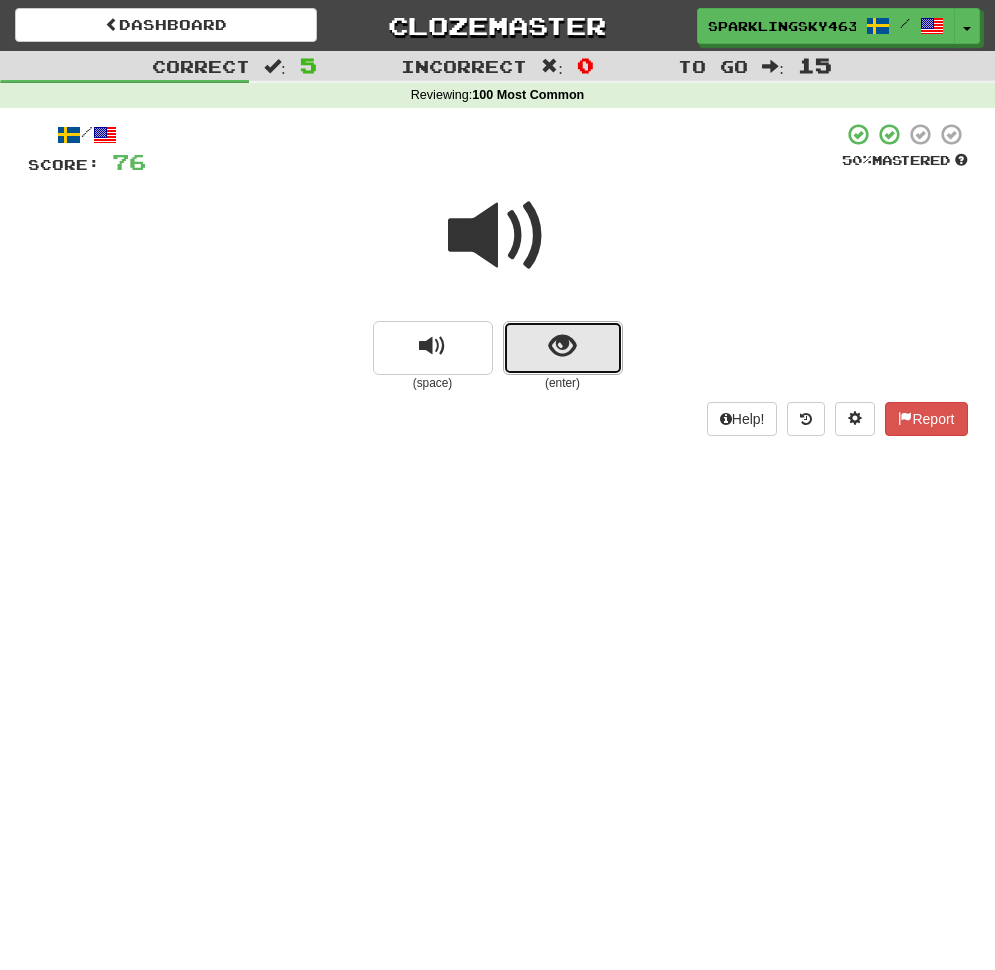 click at bounding box center [563, 348] 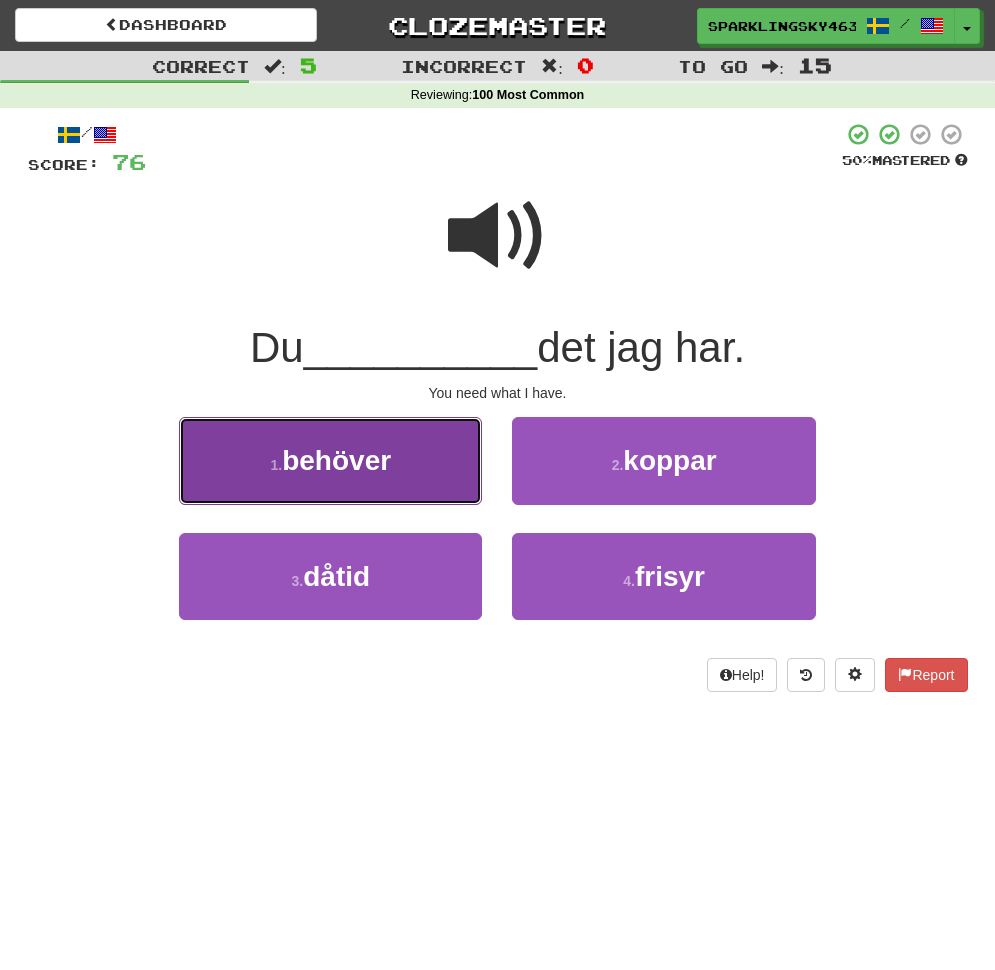 click on "behöver" at bounding box center (336, 460) 